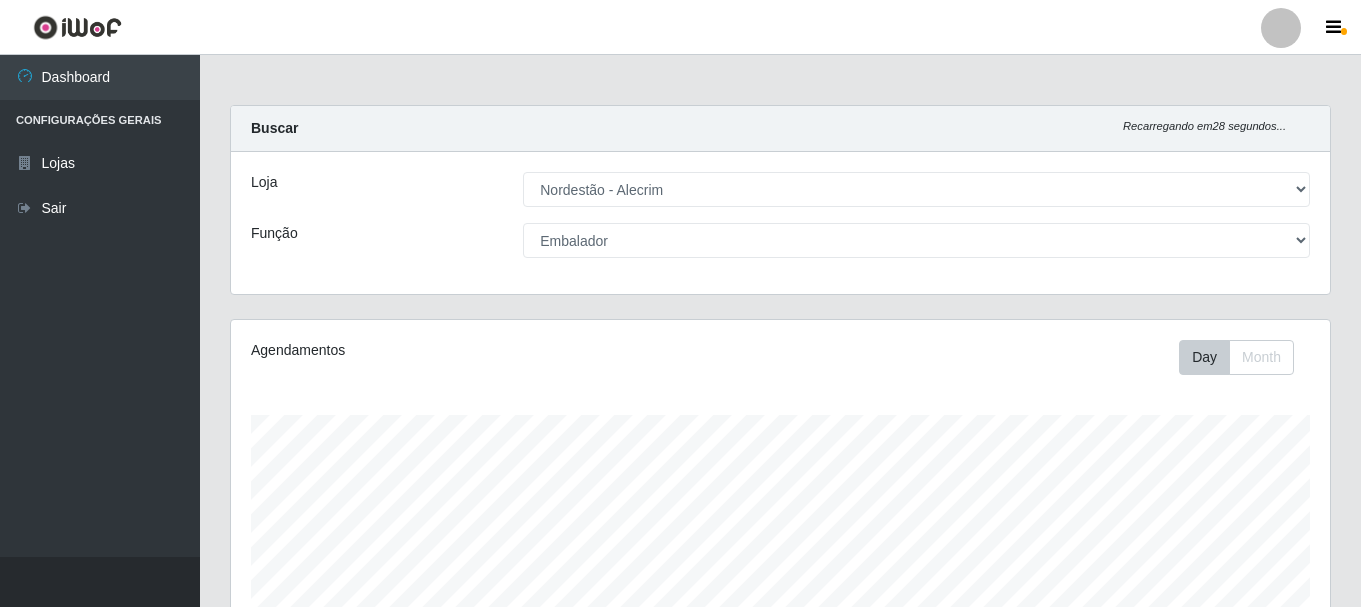 select on "453" 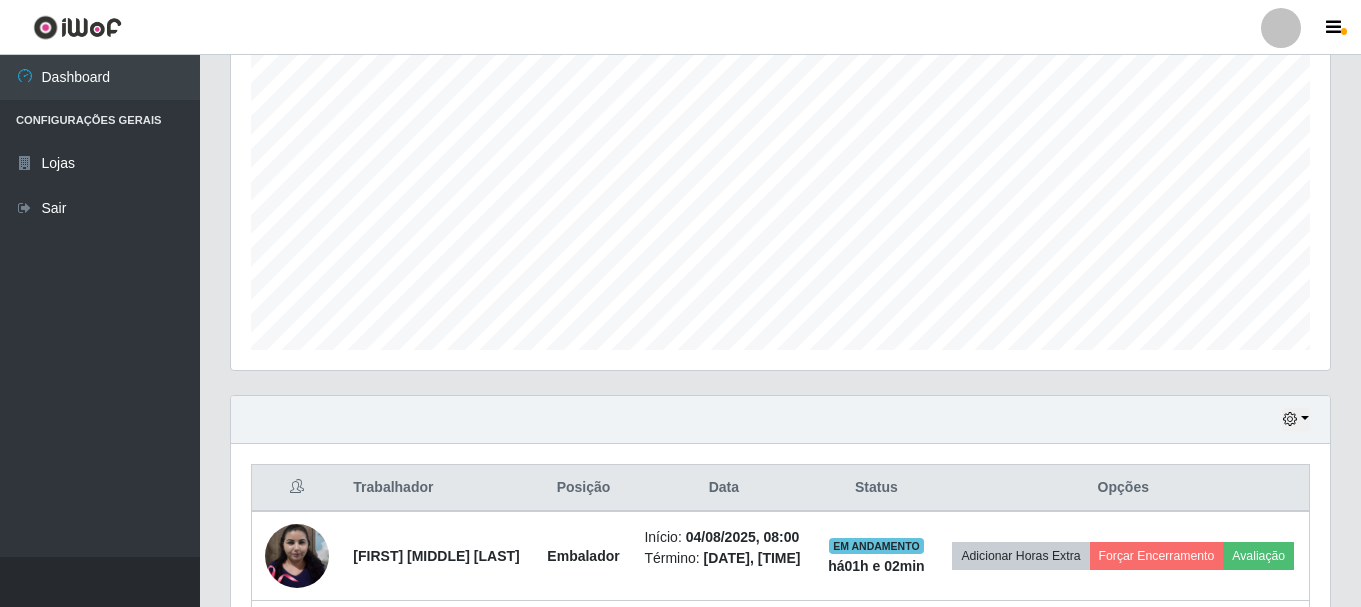 scroll, scrollTop: 999585, scrollLeft: 998901, axis: both 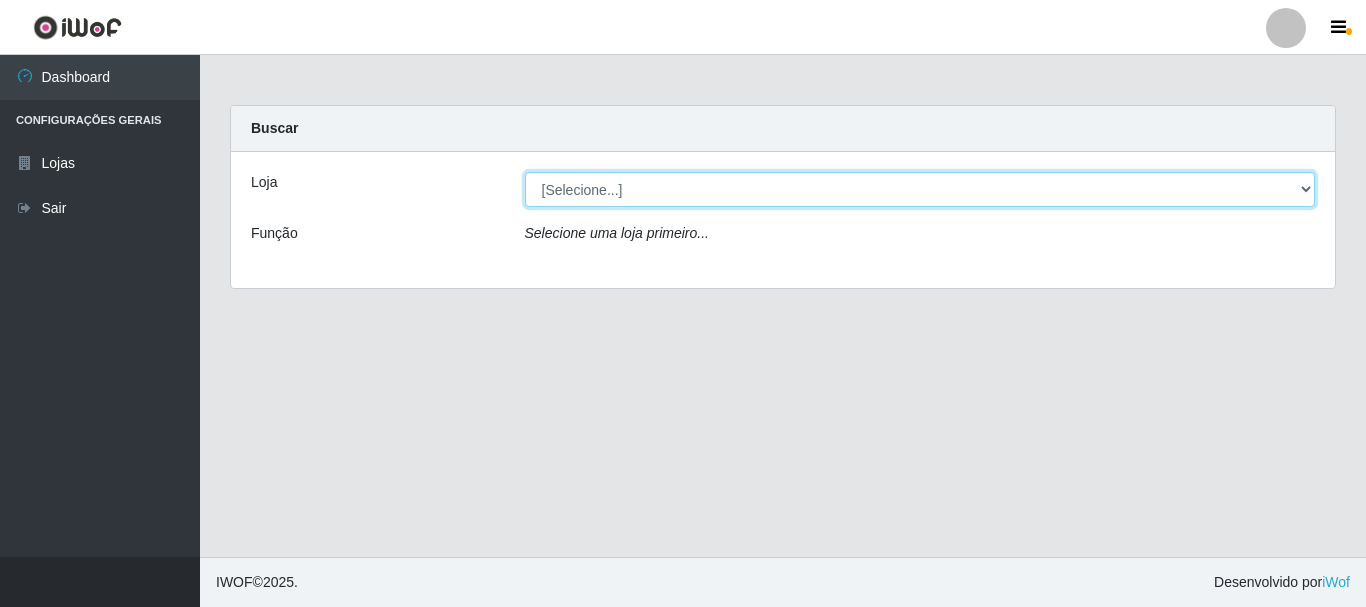 drag, startPoint x: 0, startPoint y: 0, endPoint x: 681, endPoint y: 191, distance: 707.2779 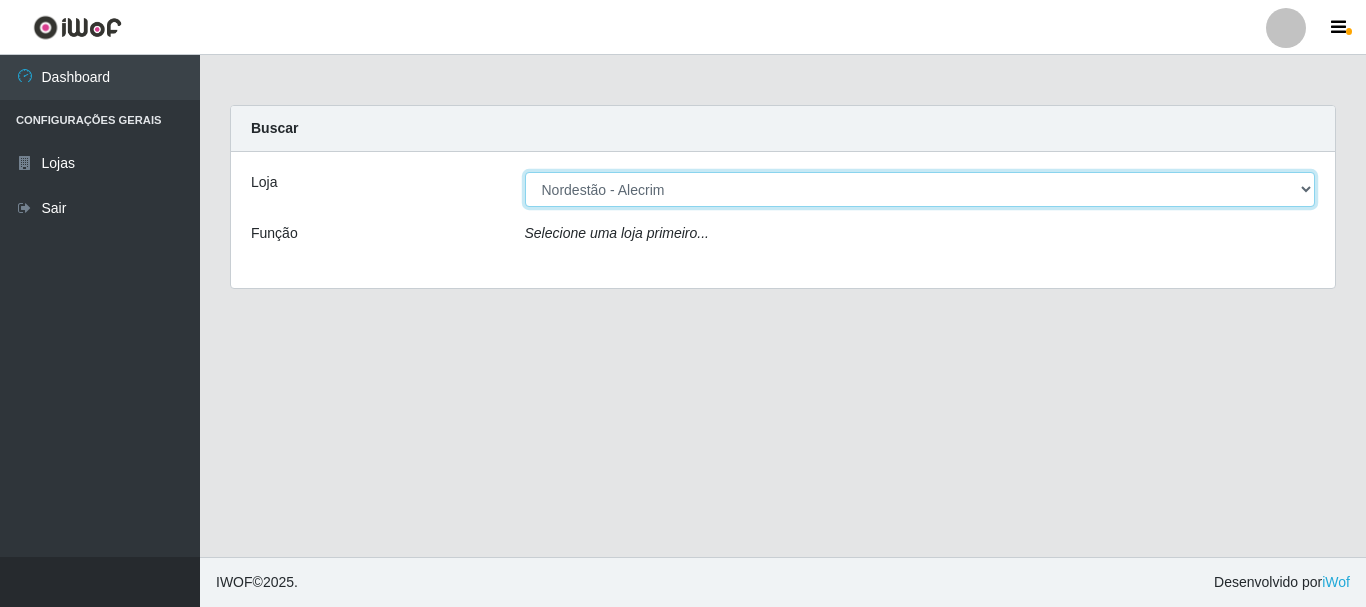 click on "[Selecione...] Nordestão - Alecrim" at bounding box center [920, 189] 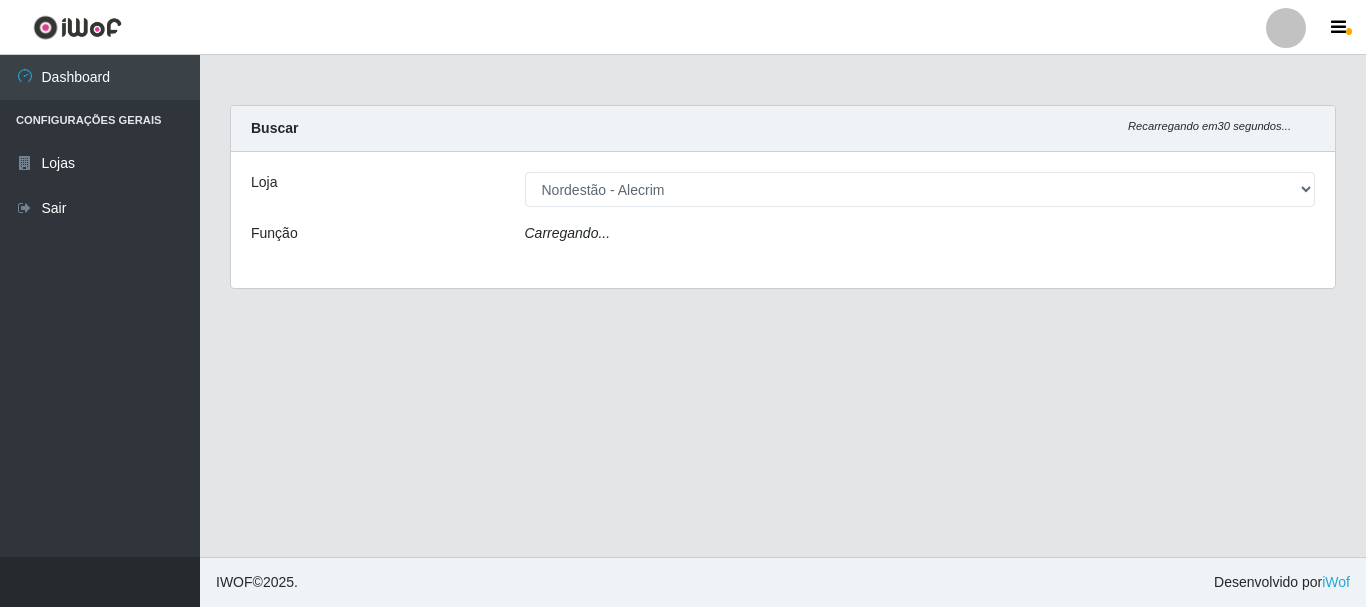 click on "Carregando..." at bounding box center (920, 237) 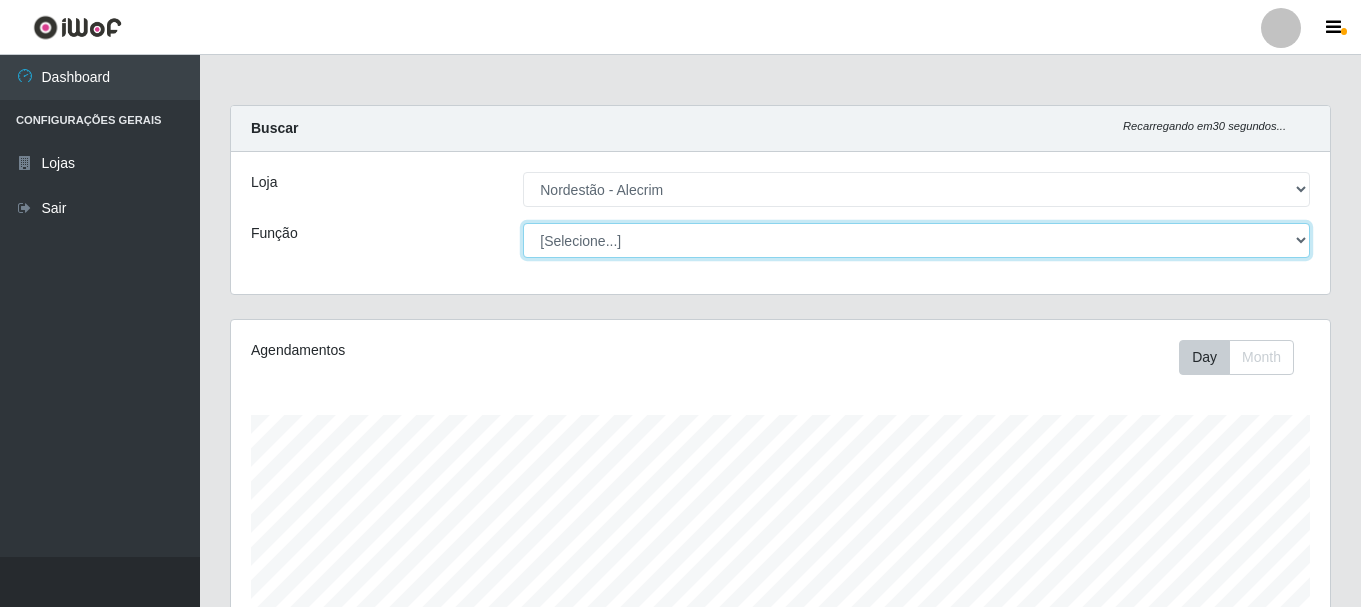 scroll, scrollTop: 999585, scrollLeft: 998901, axis: both 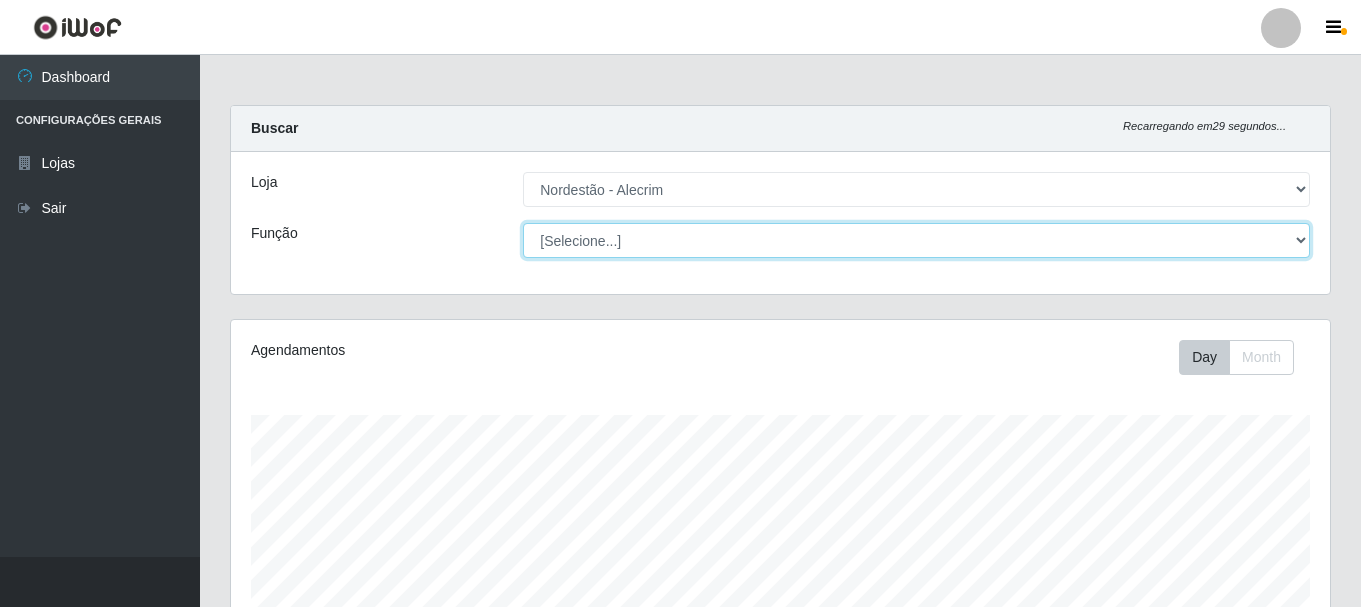 select on "1" 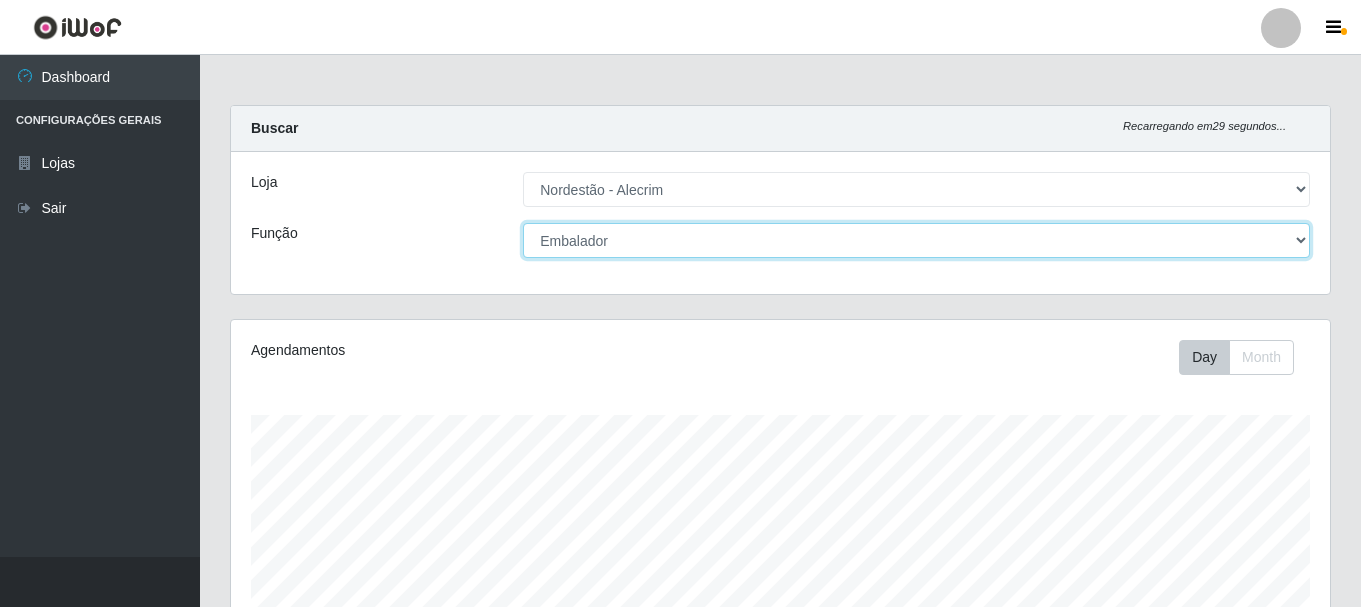 click on "[Selecione...] Embalador Embalador + Embalador ++" at bounding box center [916, 240] 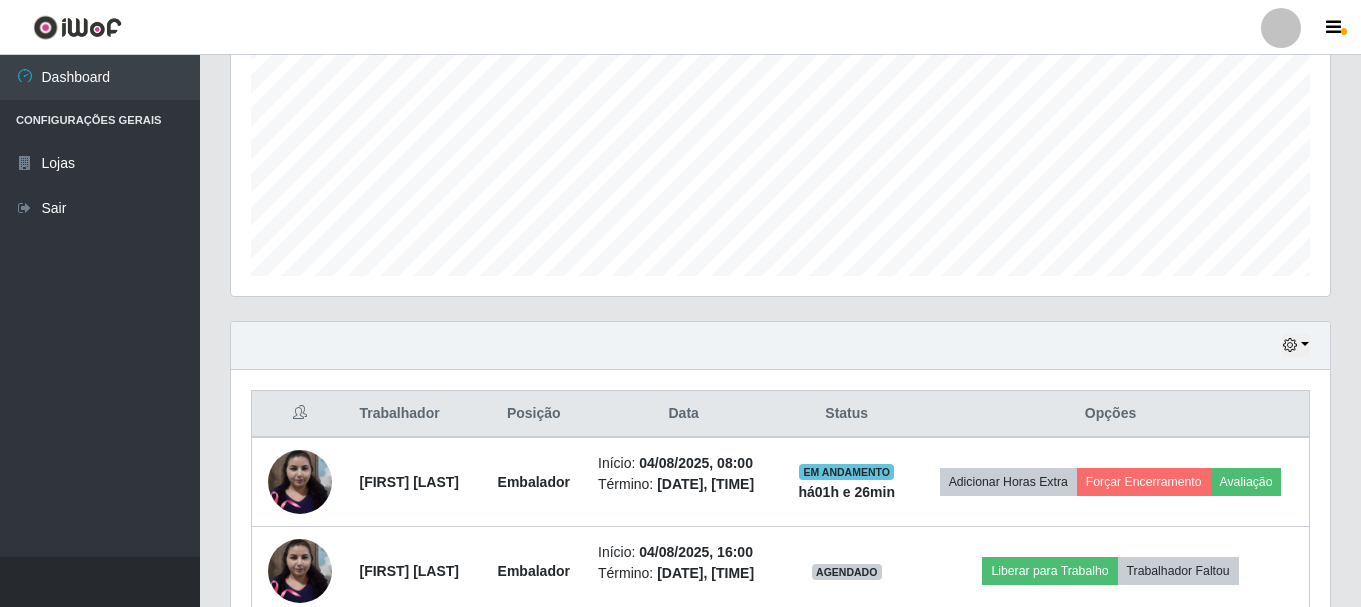 scroll, scrollTop: 543, scrollLeft: 0, axis: vertical 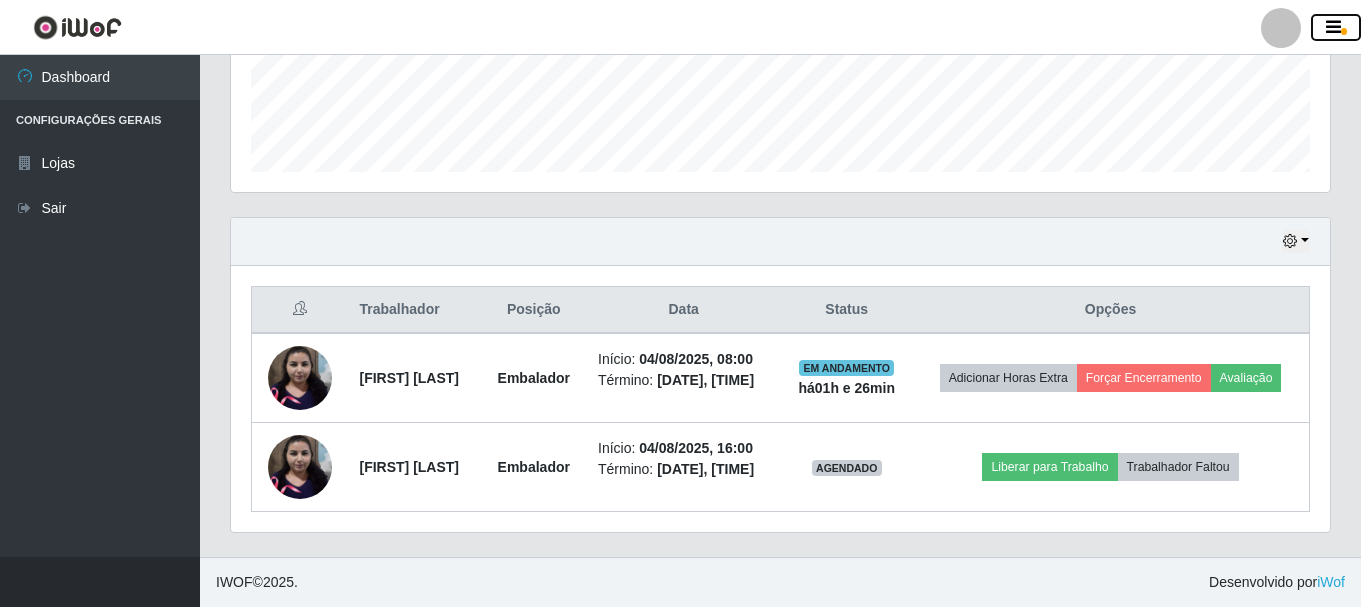 click at bounding box center [1336, 28] 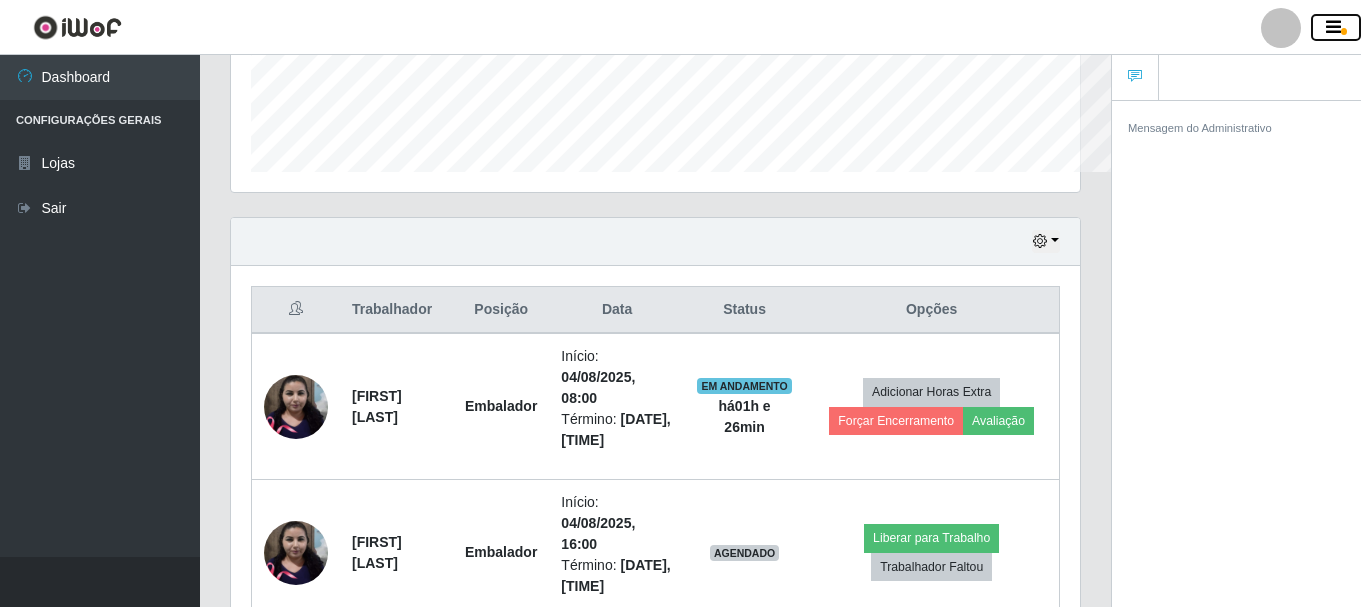 scroll, scrollTop: 415, scrollLeft: 849, axis: both 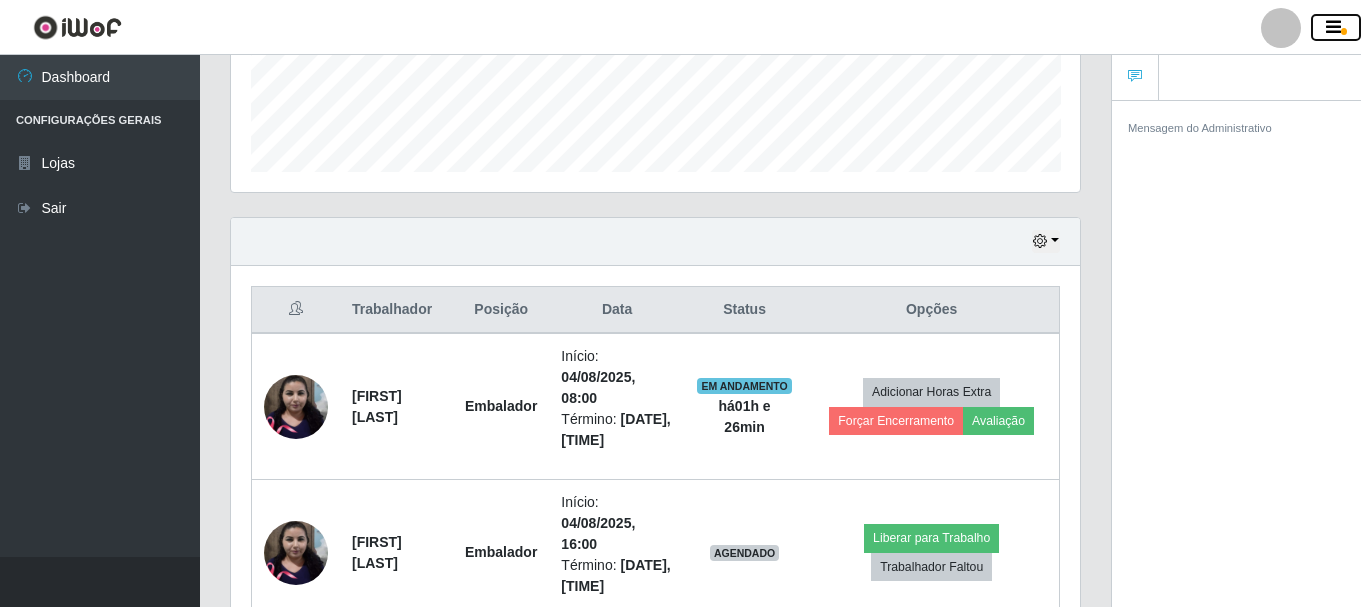 click at bounding box center [1336, 28] 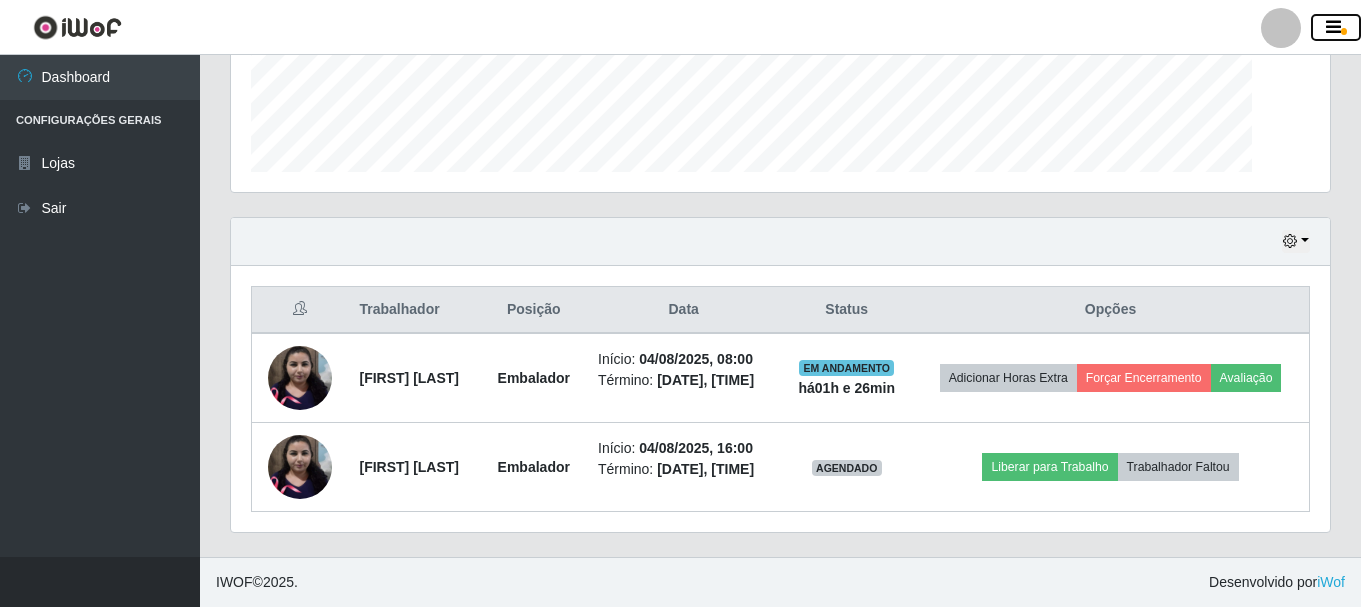 scroll, scrollTop: 999585, scrollLeft: 998901, axis: both 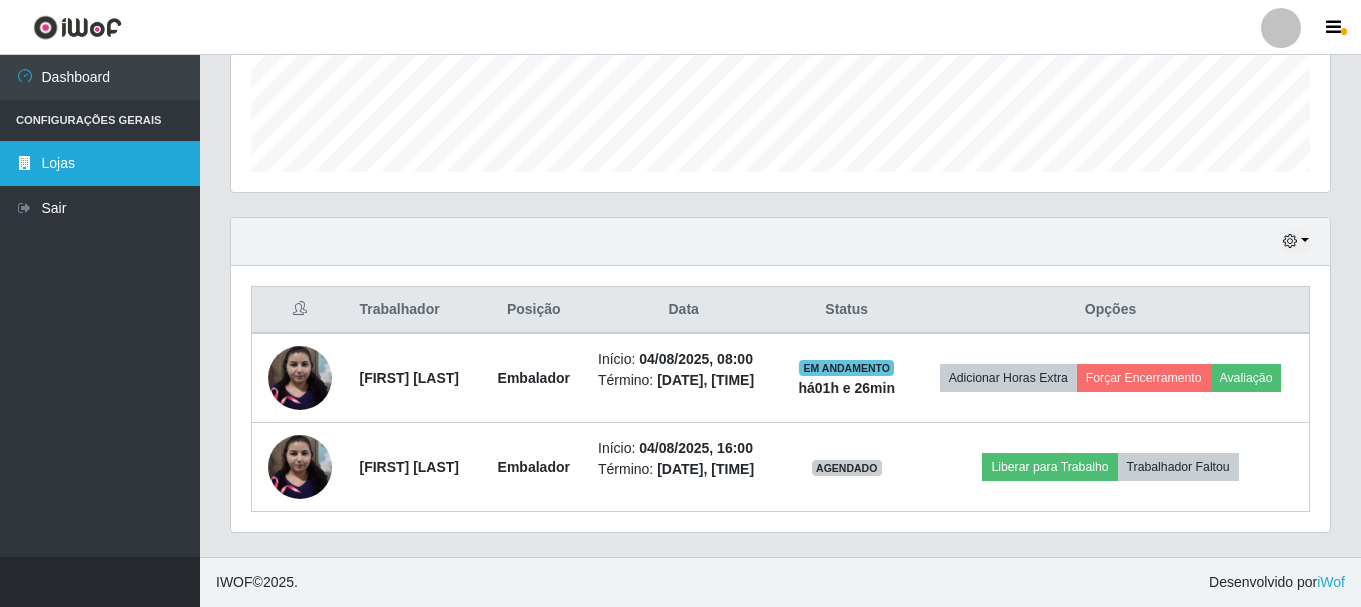 click on "Lojas" at bounding box center [100, 163] 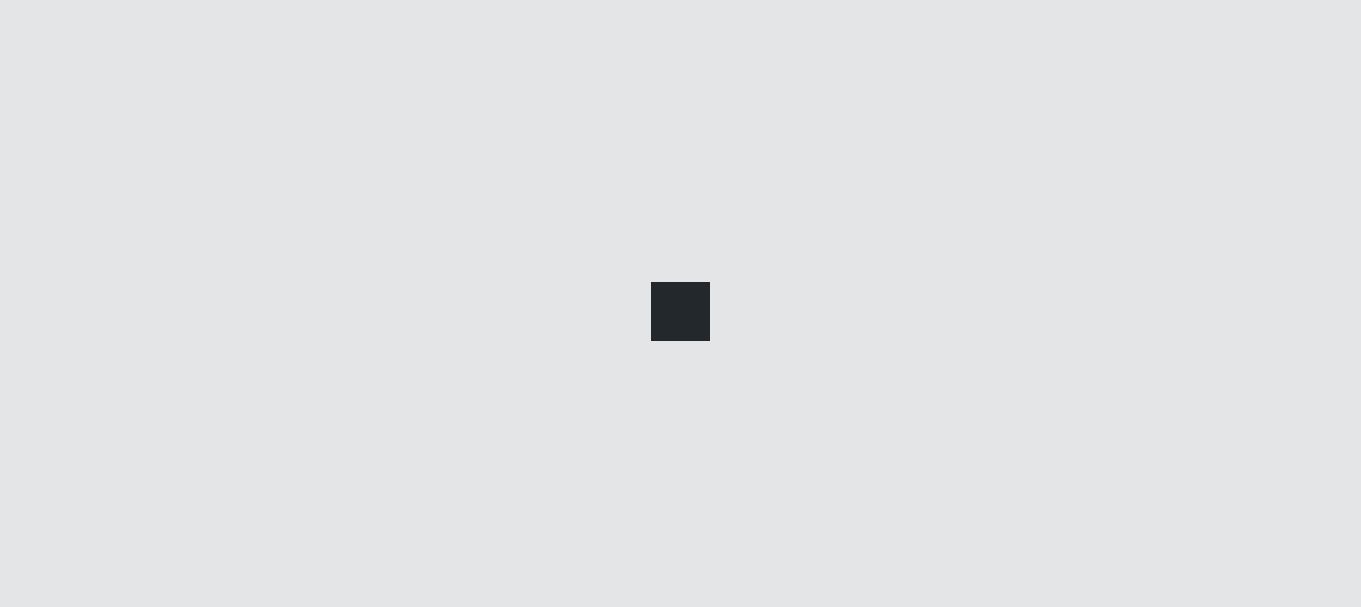 scroll, scrollTop: 0, scrollLeft: 0, axis: both 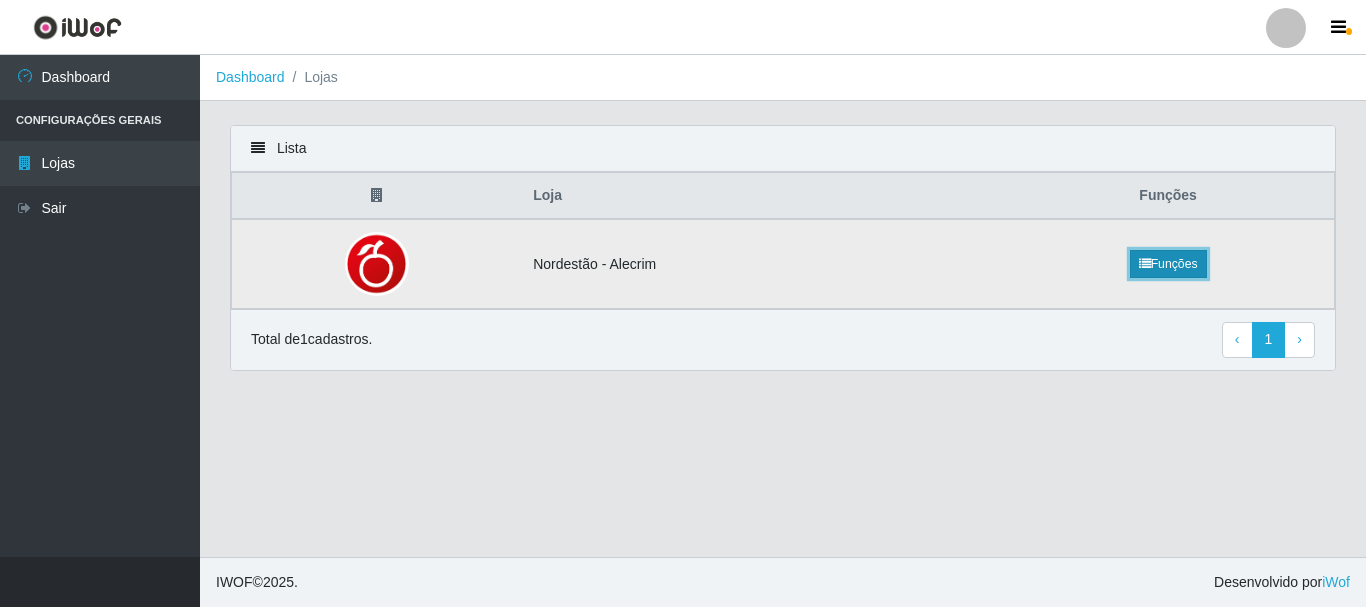 click on "Funções" at bounding box center (1168, 264) 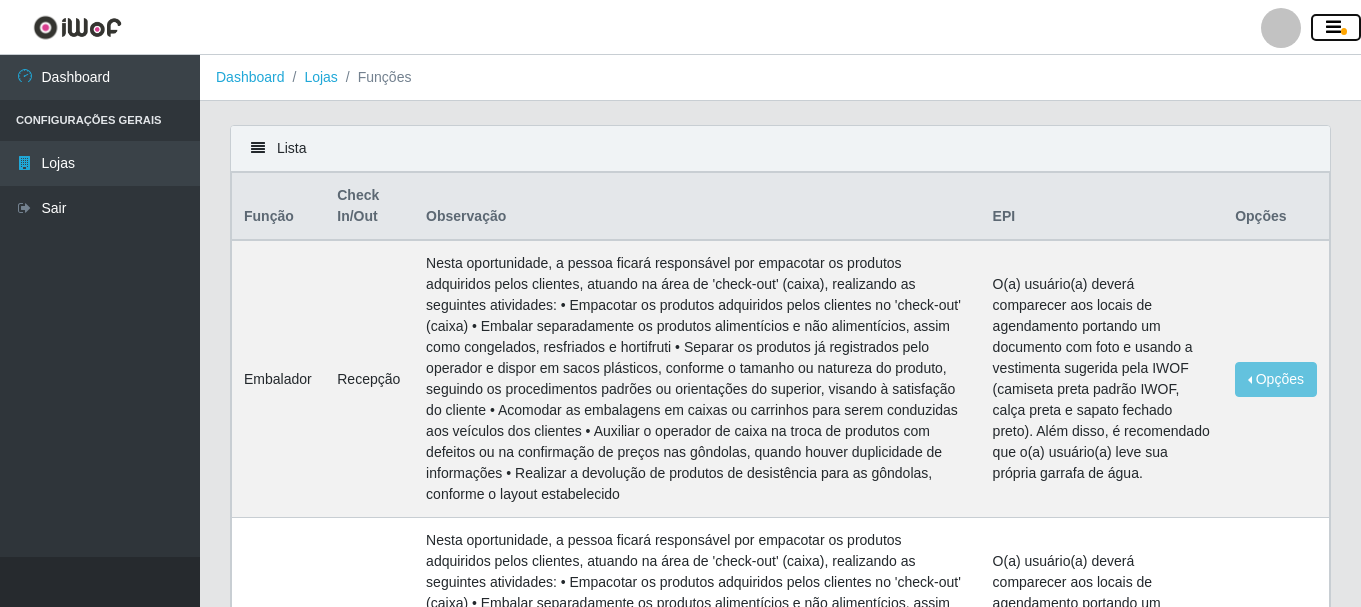 click at bounding box center (1333, 28) 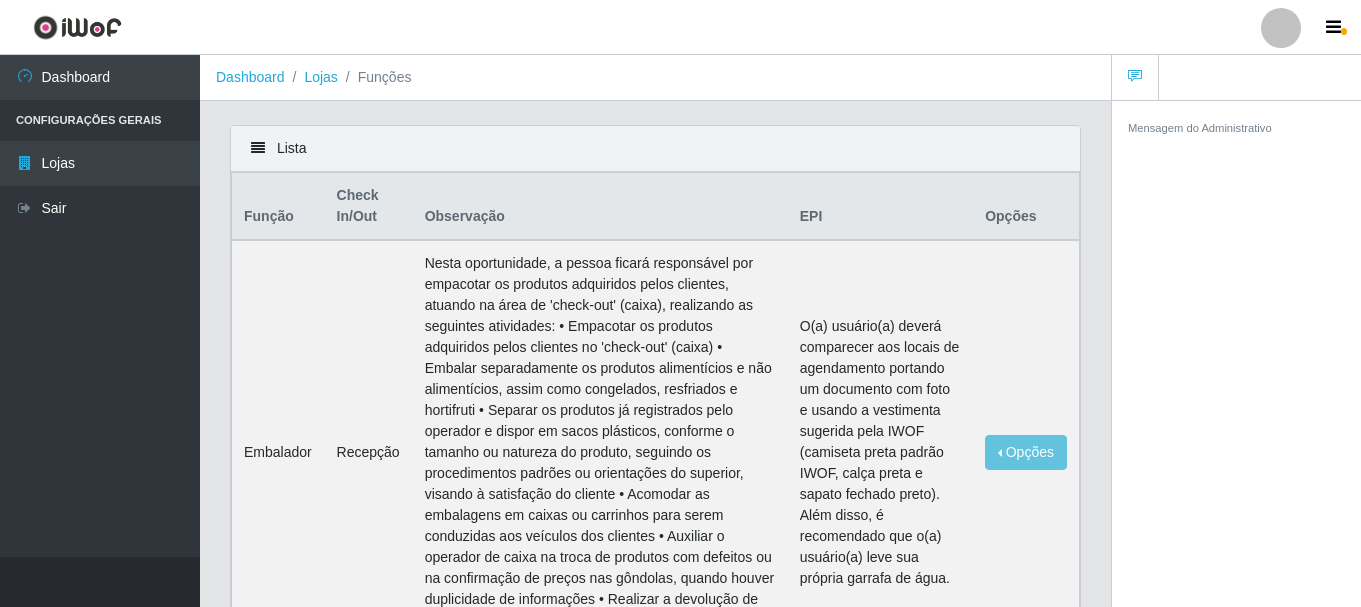 click on "Funções" at bounding box center (375, 77) 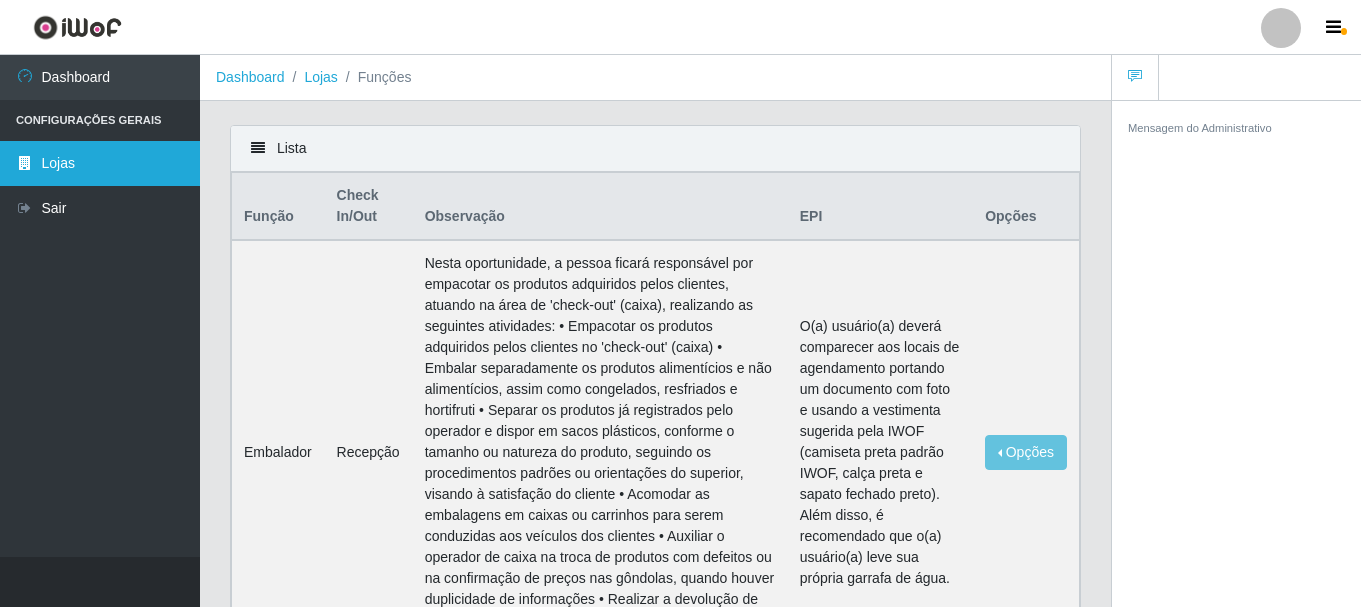 click on "Lojas" at bounding box center [100, 163] 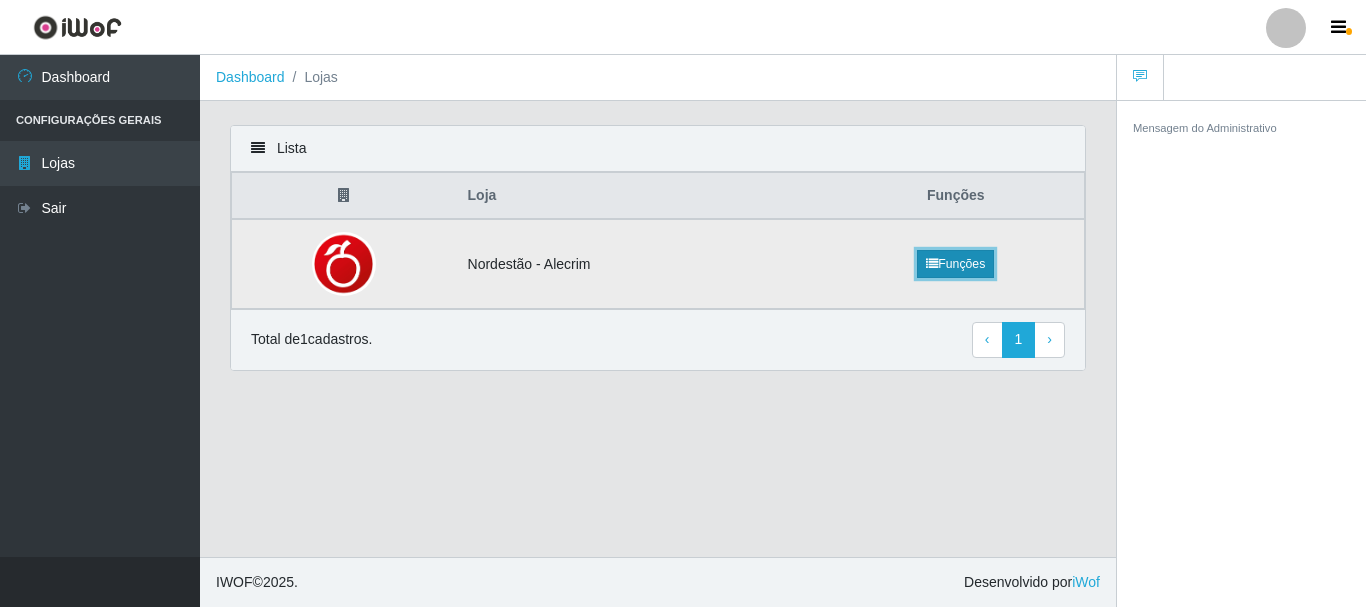 click on "Funções" at bounding box center (955, 264) 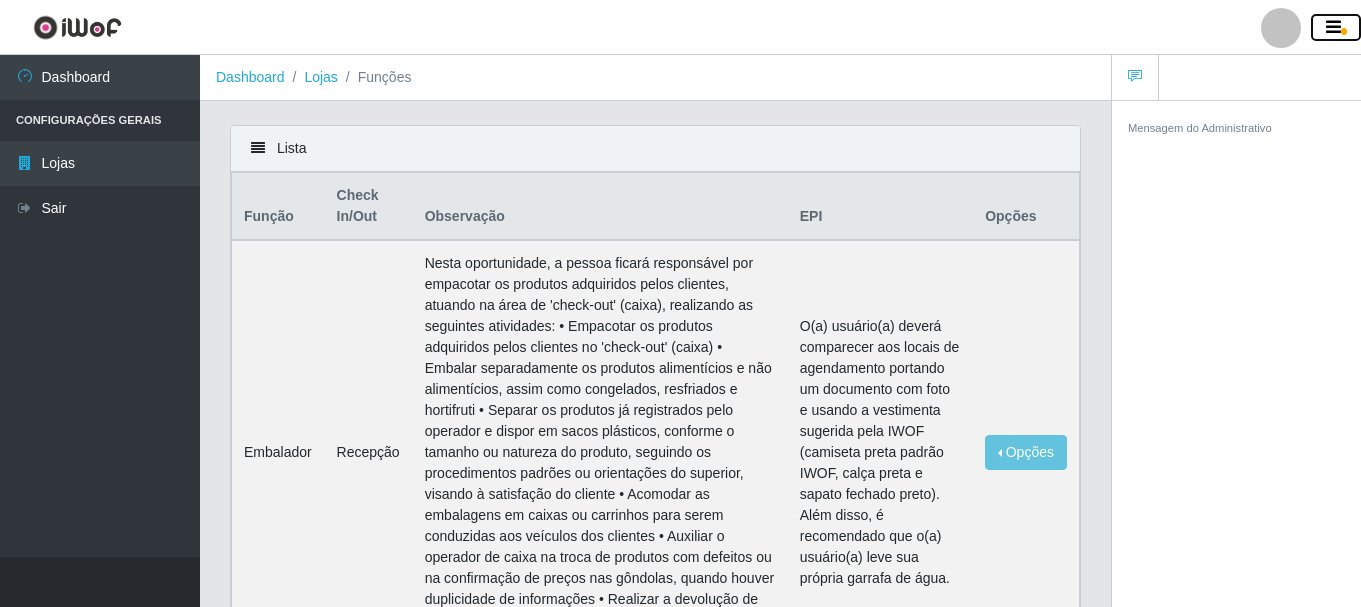 click at bounding box center (1336, 28) 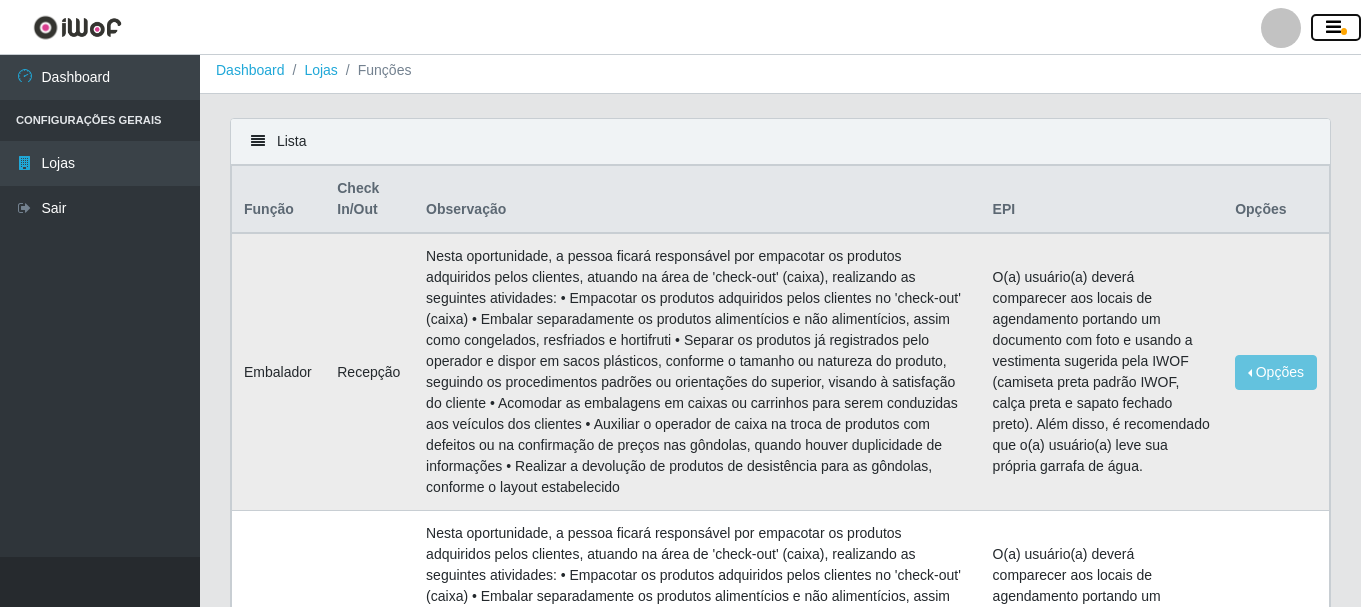 scroll, scrollTop: 0, scrollLeft: 0, axis: both 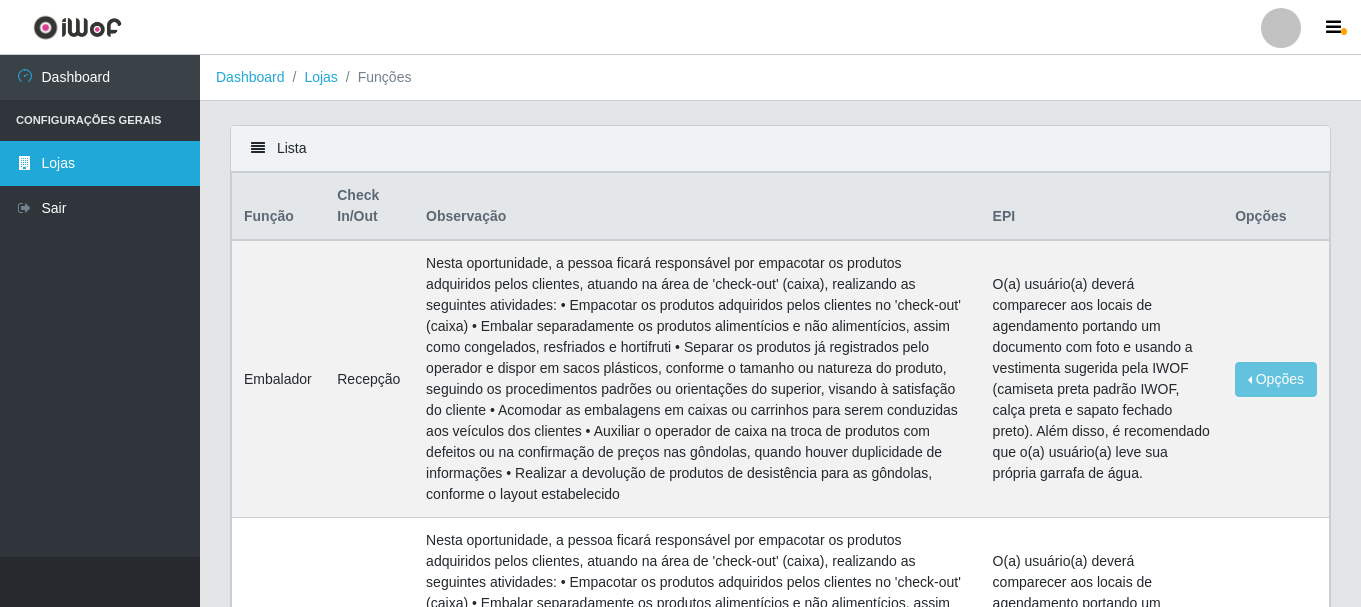 click on "Lojas" at bounding box center (100, 163) 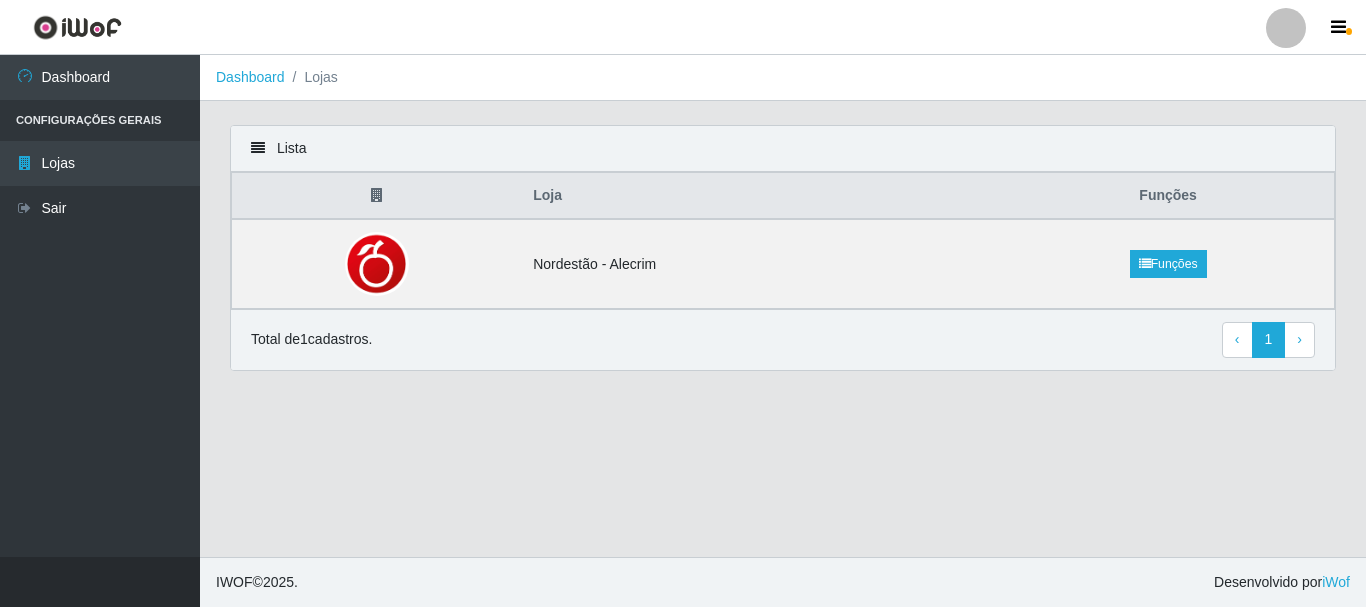 click on "Configurações Gerais" at bounding box center (100, 120) 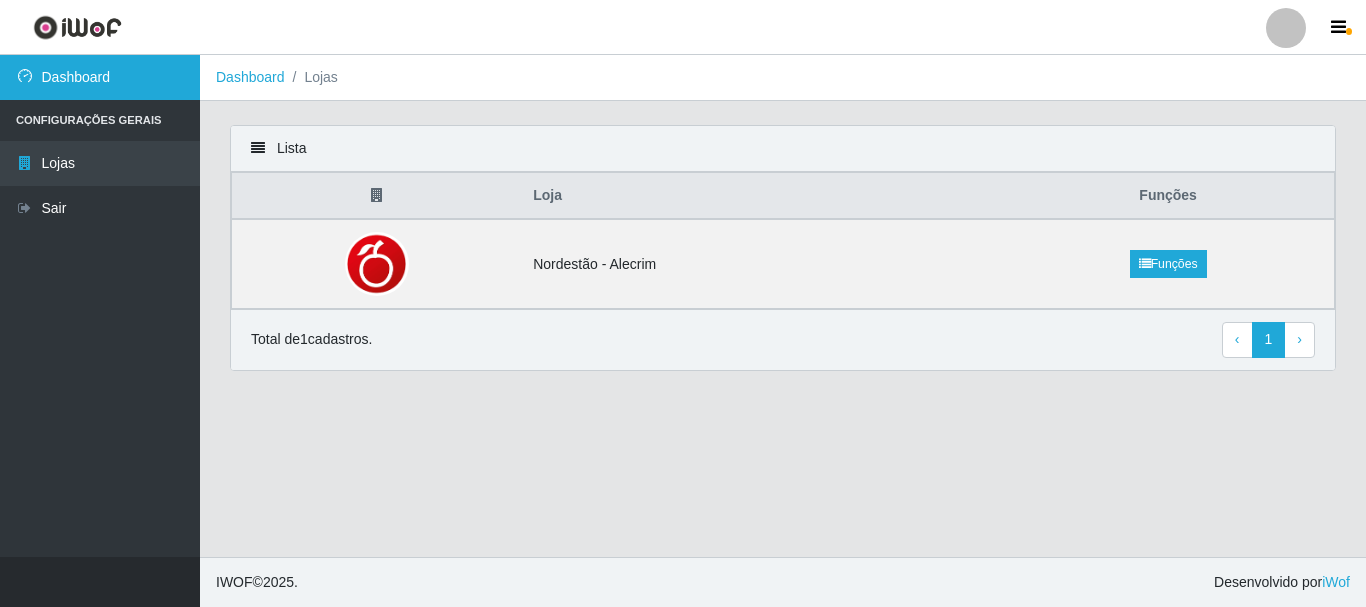 click on "Dashboard" at bounding box center [100, 77] 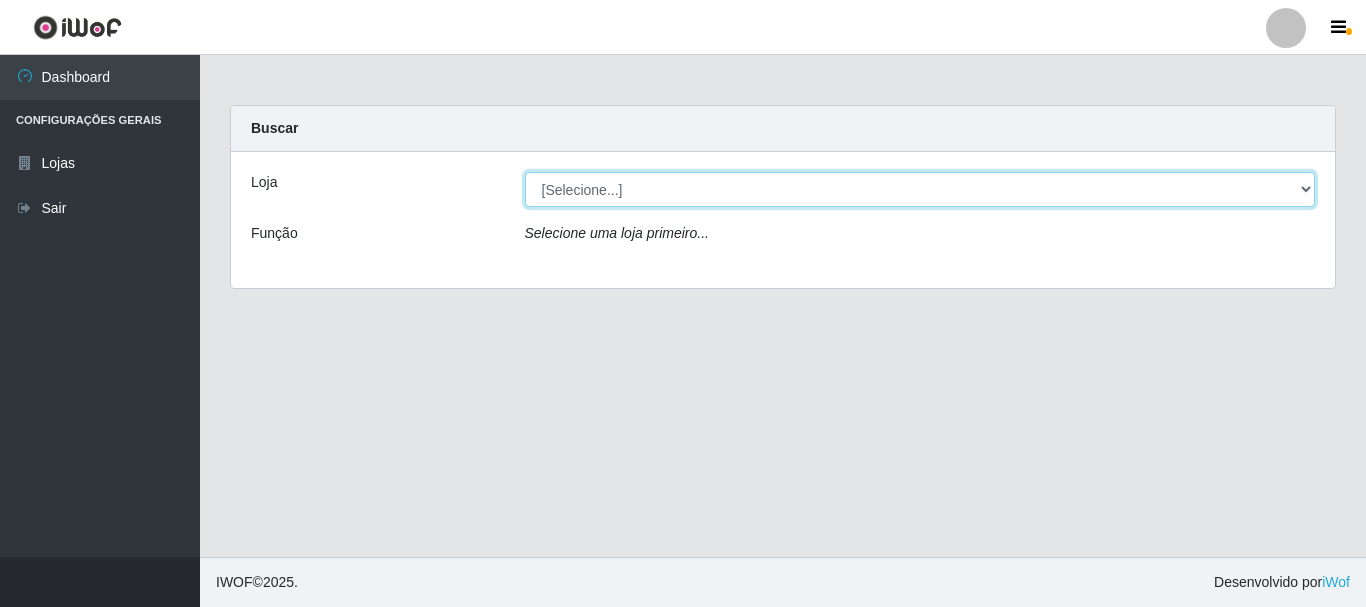click on "[Selecione...] Nordestão - Alecrim" at bounding box center (920, 189) 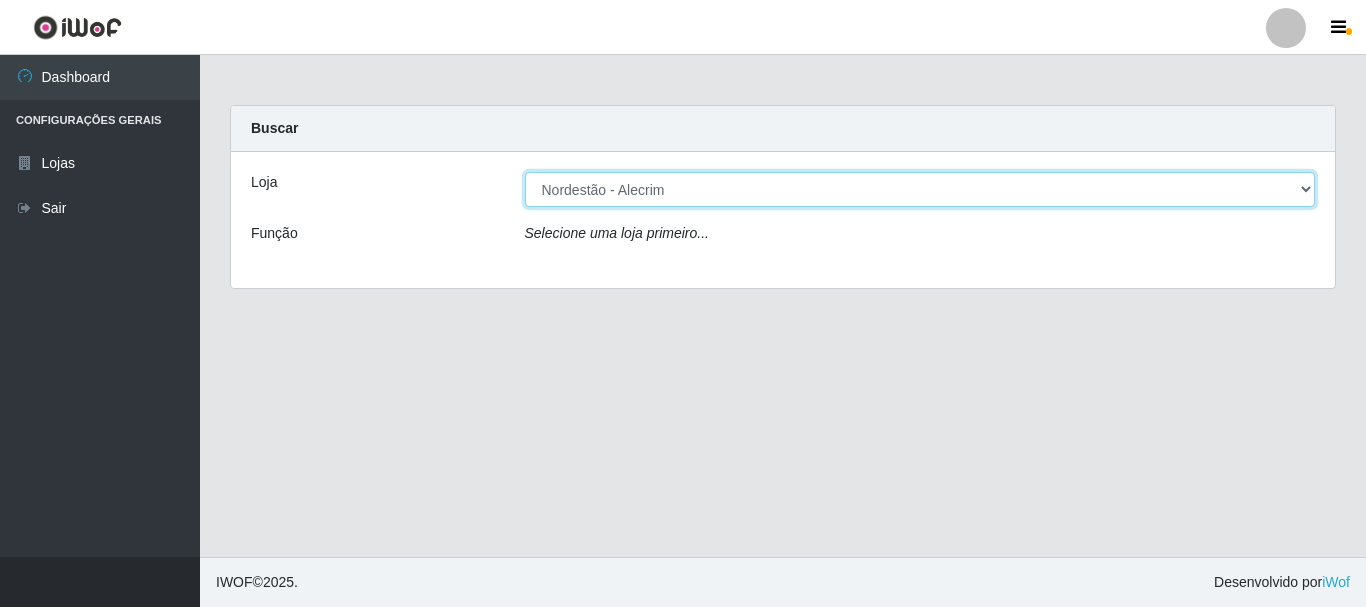 click on "[Selecione...] Nordestão - Alecrim" at bounding box center (920, 189) 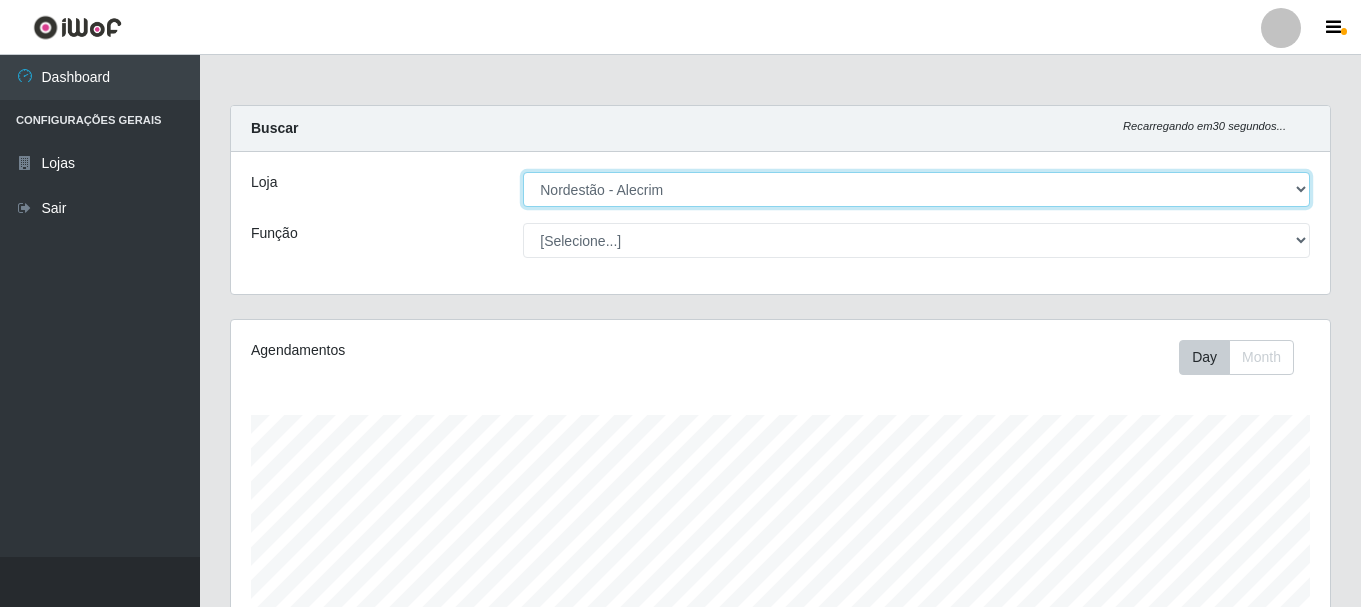 scroll, scrollTop: 999585, scrollLeft: 998901, axis: both 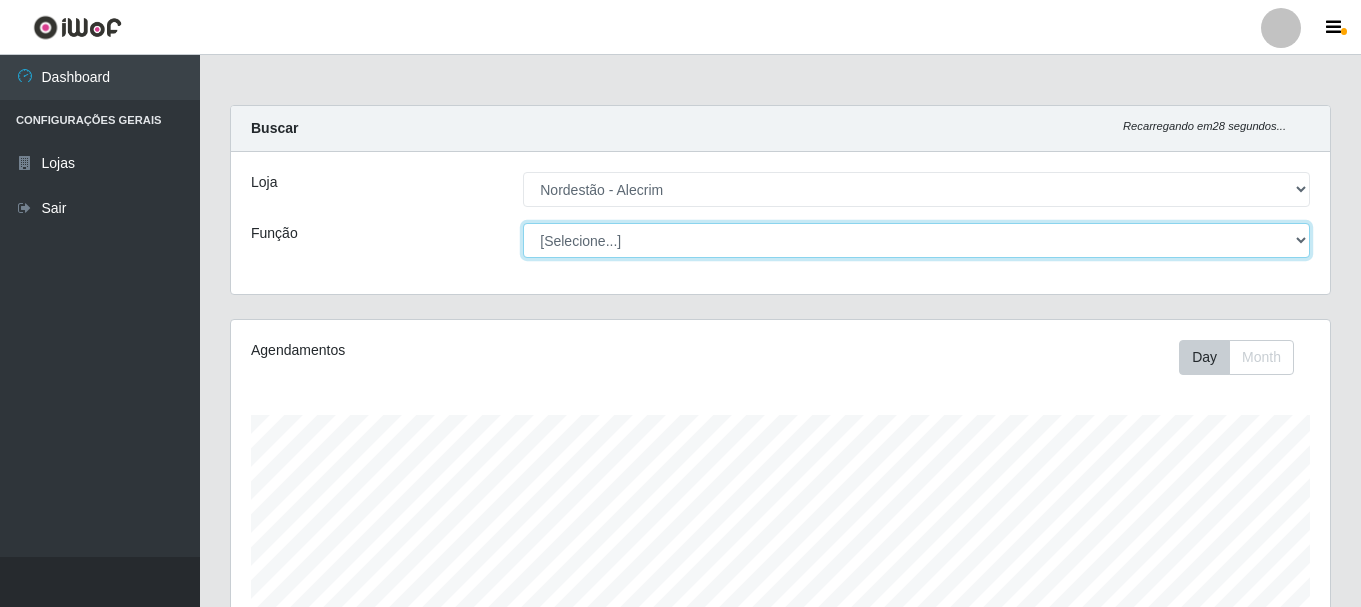 click on "[Selecione...] Embalador Embalador + Embalador ++" at bounding box center (916, 240) 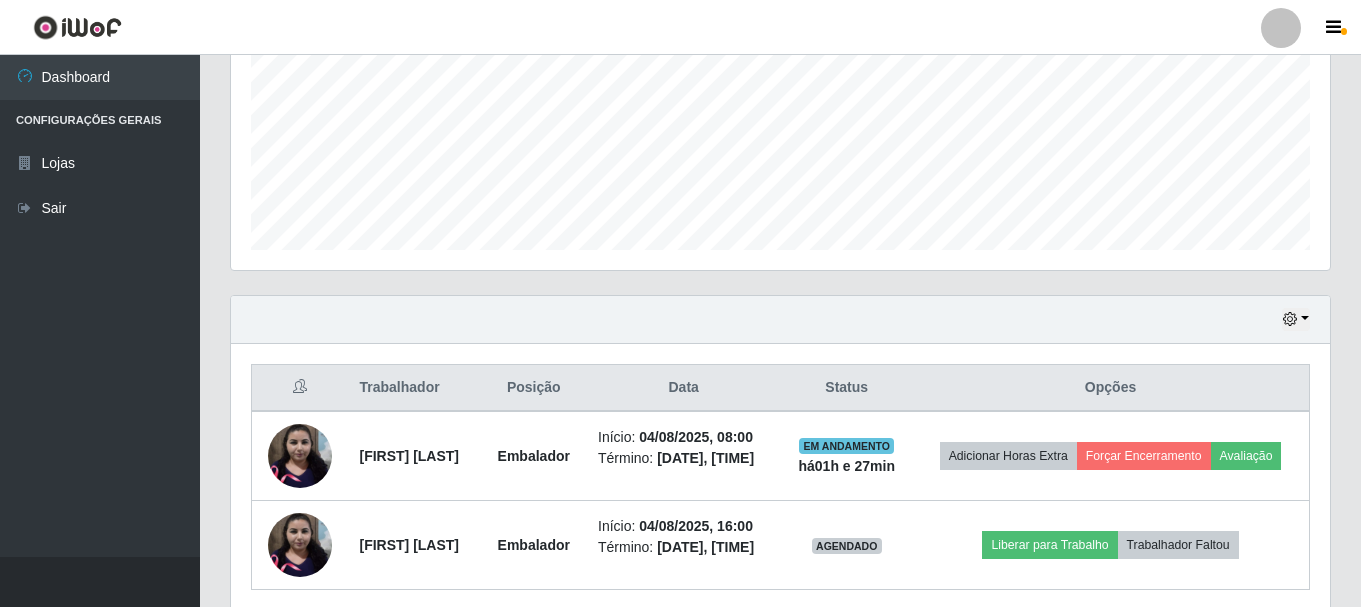 scroll, scrollTop: 543, scrollLeft: 0, axis: vertical 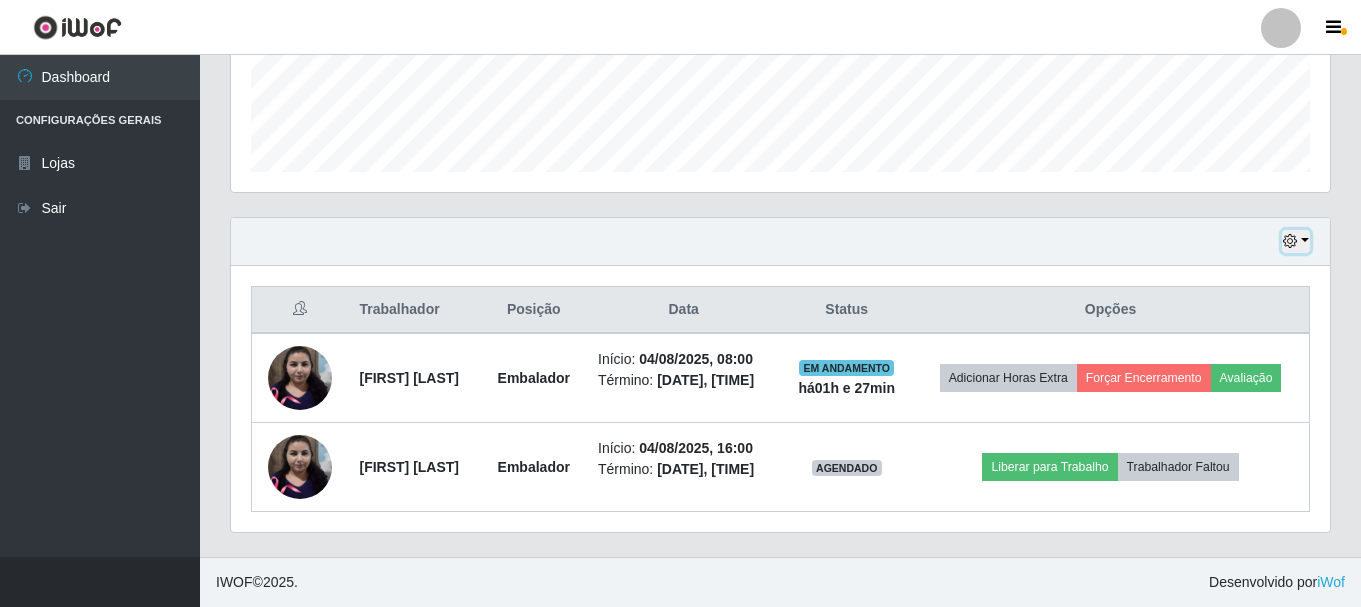 click at bounding box center [1296, 241] 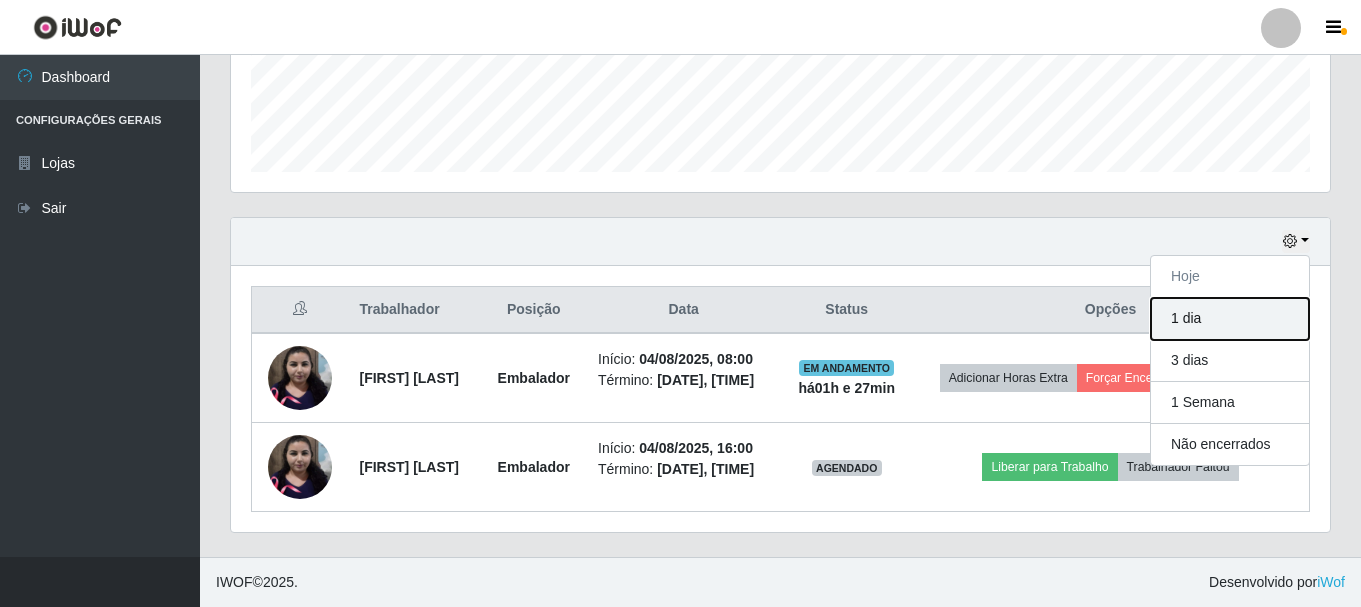click on "1 dia" at bounding box center (1230, 319) 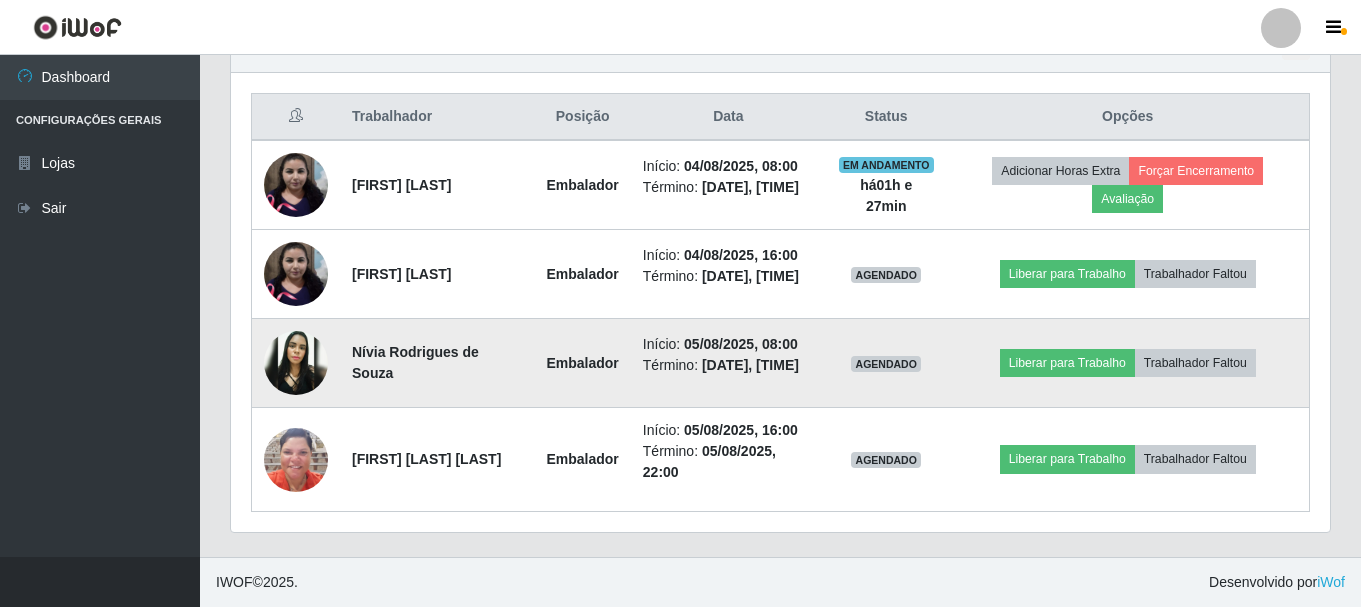 scroll, scrollTop: 543, scrollLeft: 0, axis: vertical 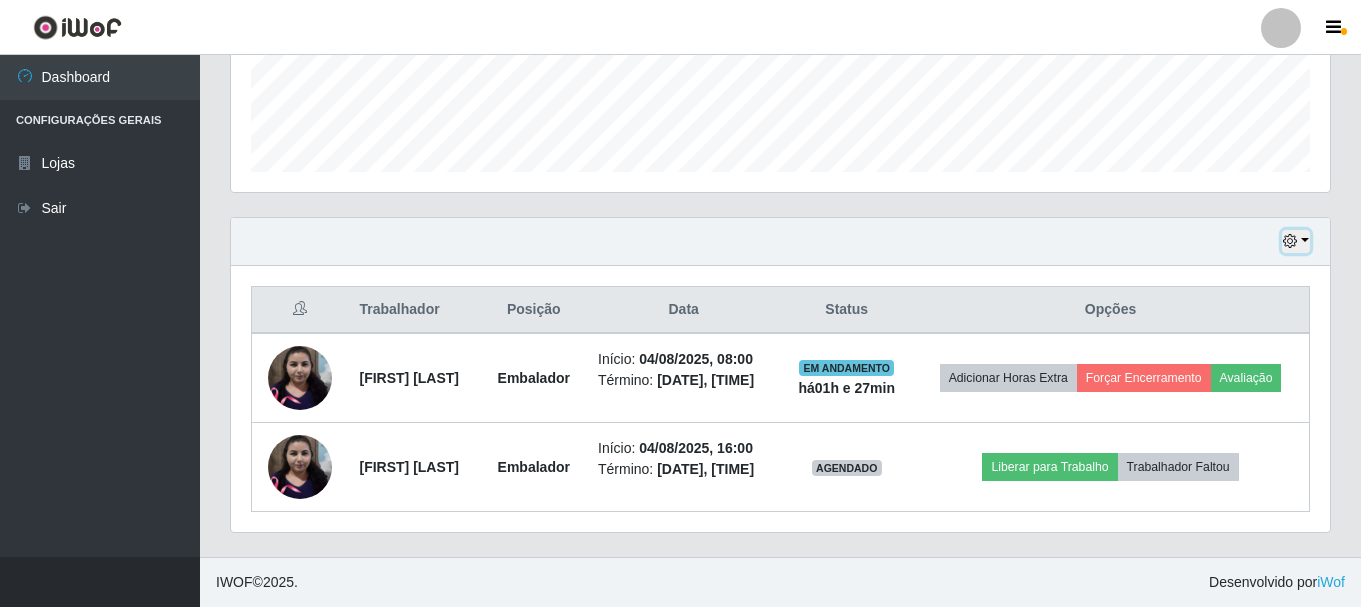 click at bounding box center (1290, 241) 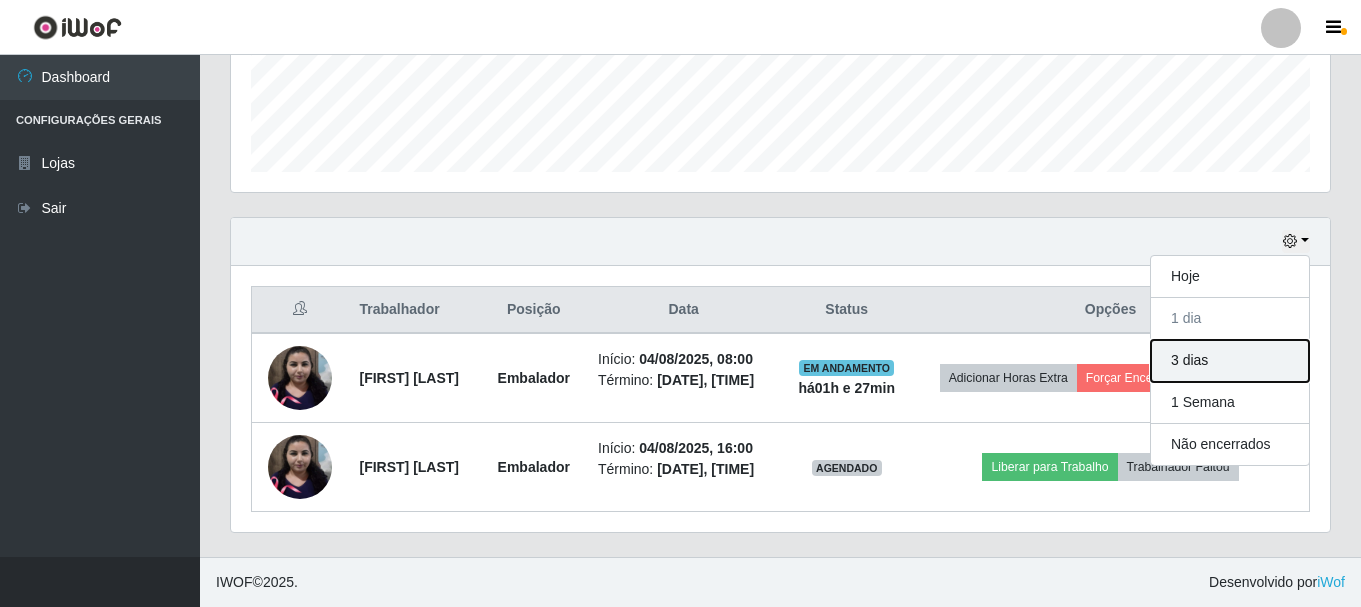 click on "3 dias" at bounding box center (1230, 361) 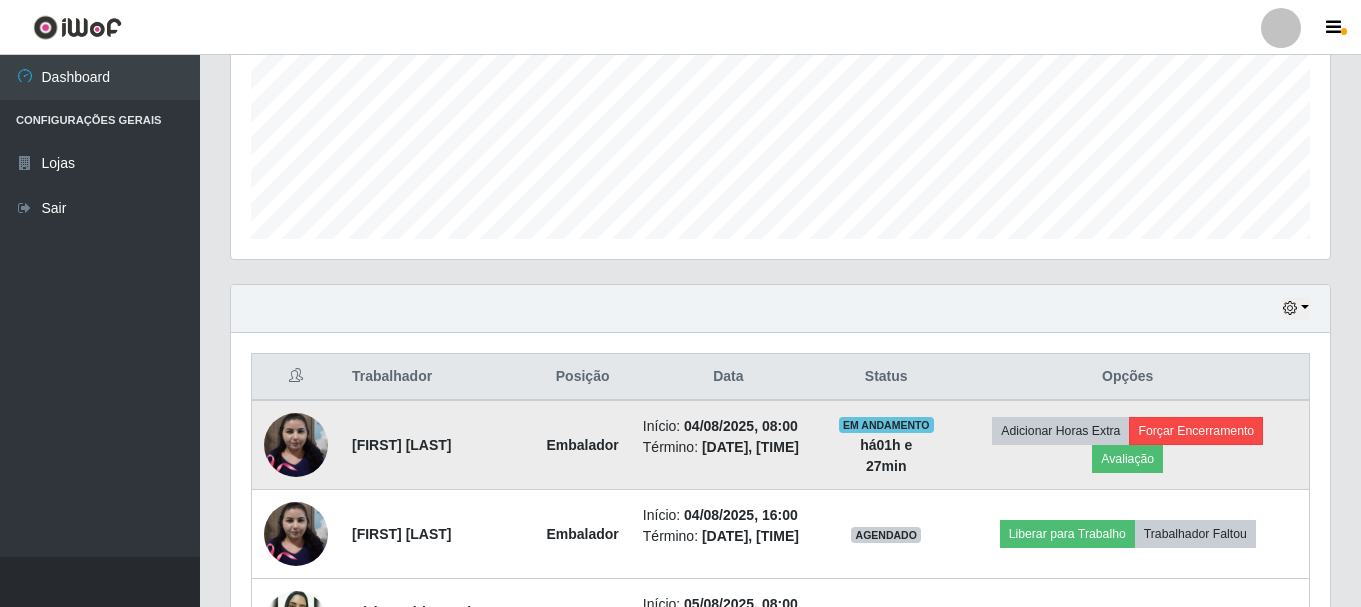 scroll, scrollTop: 397, scrollLeft: 0, axis: vertical 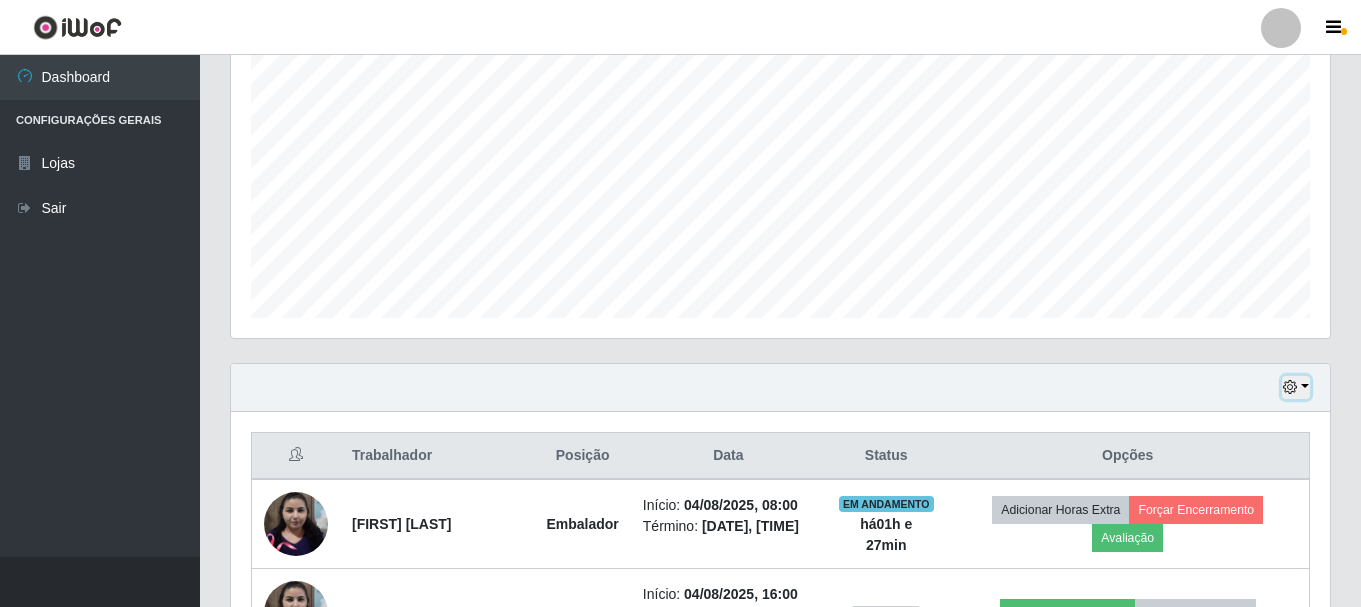 click at bounding box center (1290, 387) 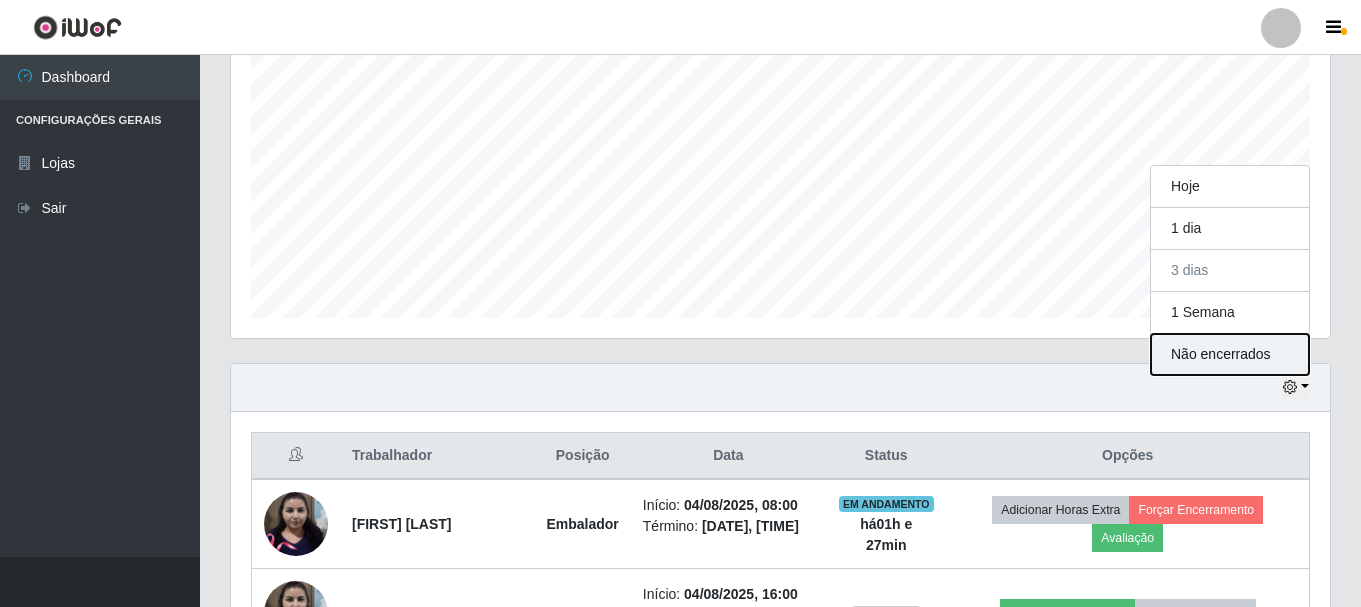 click on "Não encerrados" at bounding box center [1230, 354] 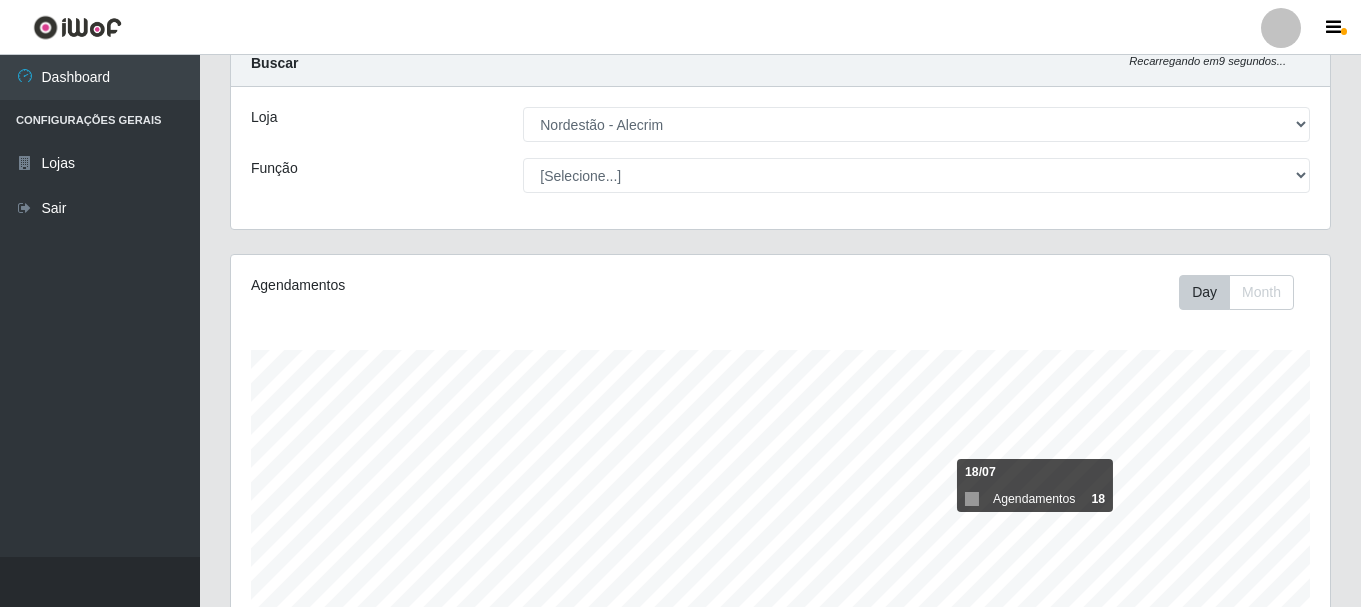 scroll, scrollTop: 365, scrollLeft: 0, axis: vertical 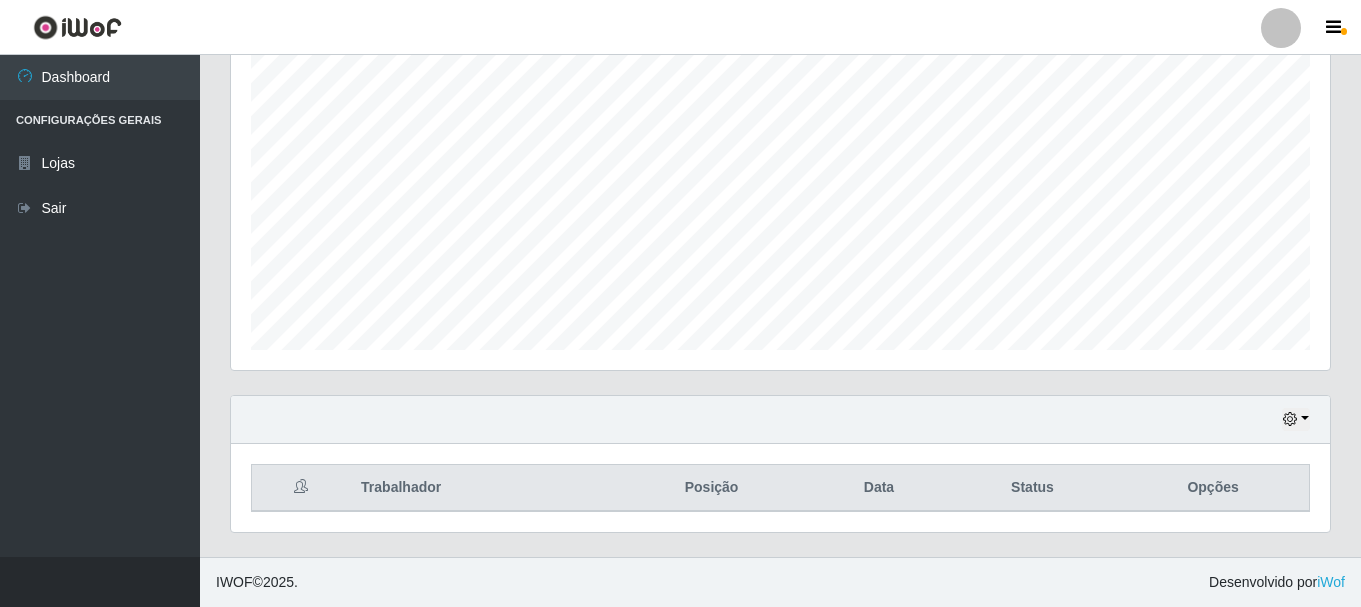 drag, startPoint x: 1311, startPoint y: 405, endPoint x: 1293, endPoint y: 417, distance: 21.633308 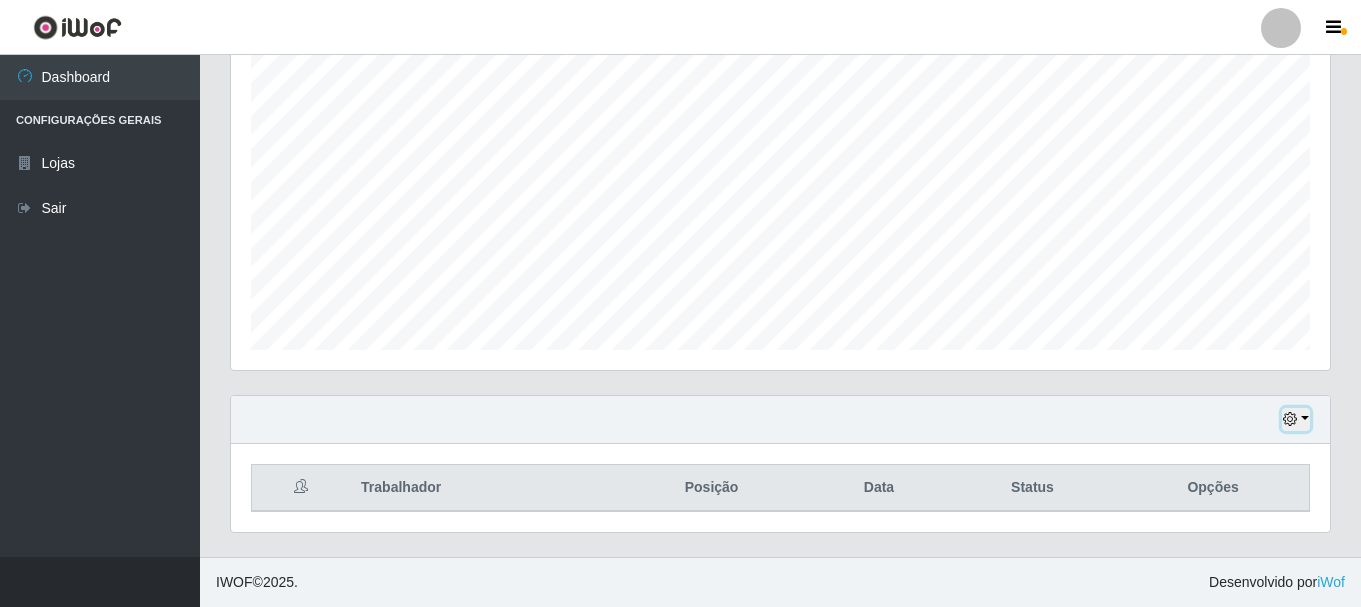 click at bounding box center [1290, 419] 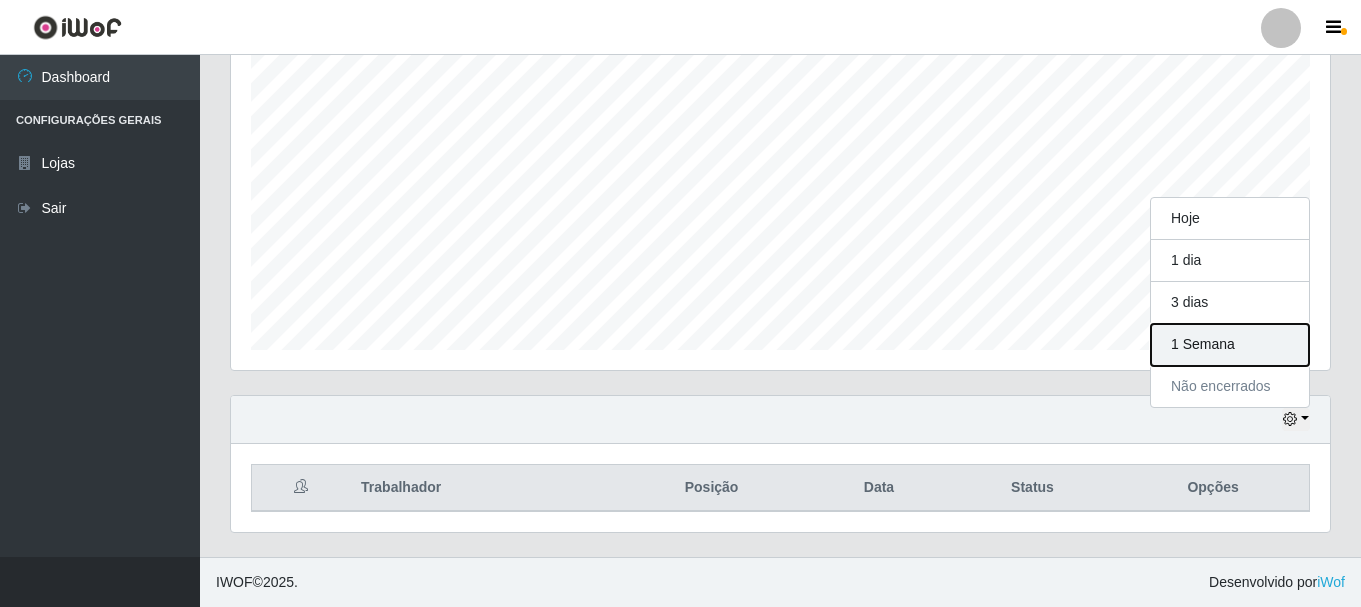 click on "1 Semana" at bounding box center (1230, 345) 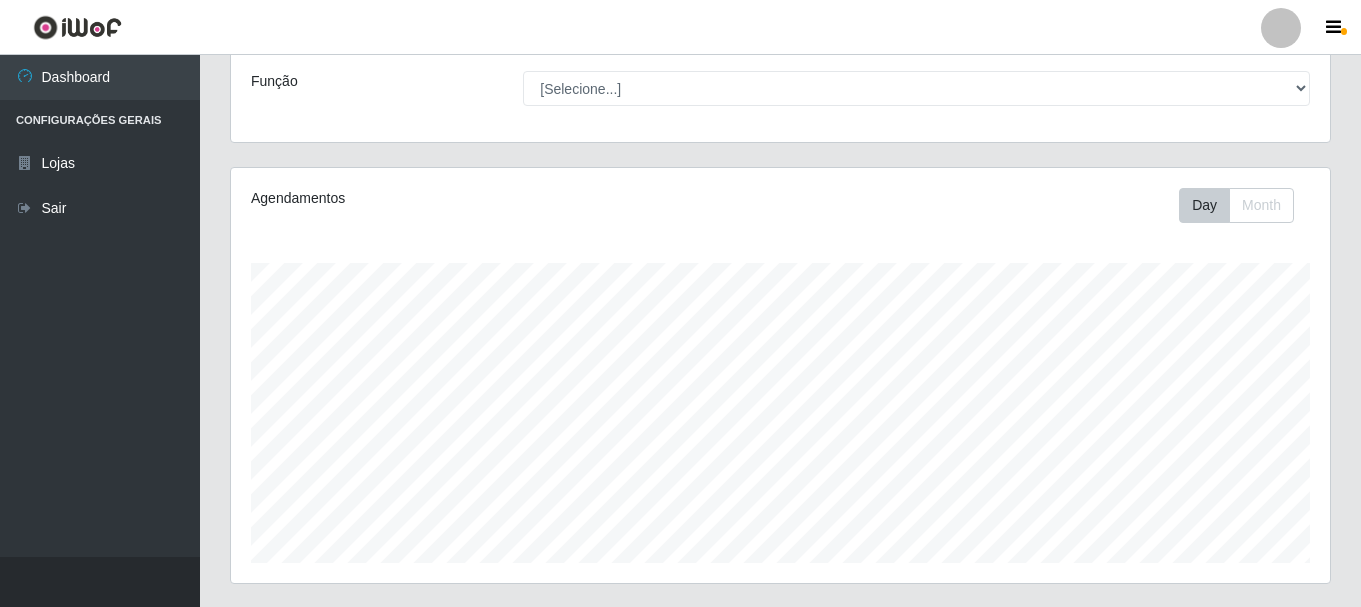 scroll, scrollTop: 615, scrollLeft: 0, axis: vertical 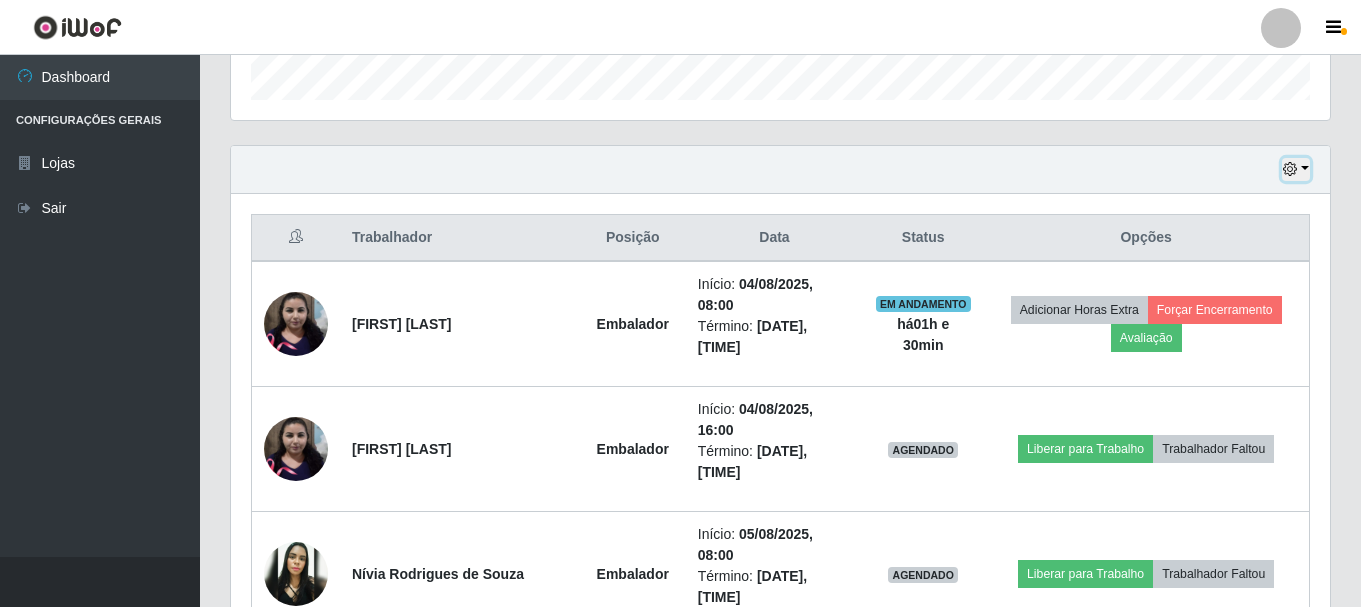 click at bounding box center [1290, 169] 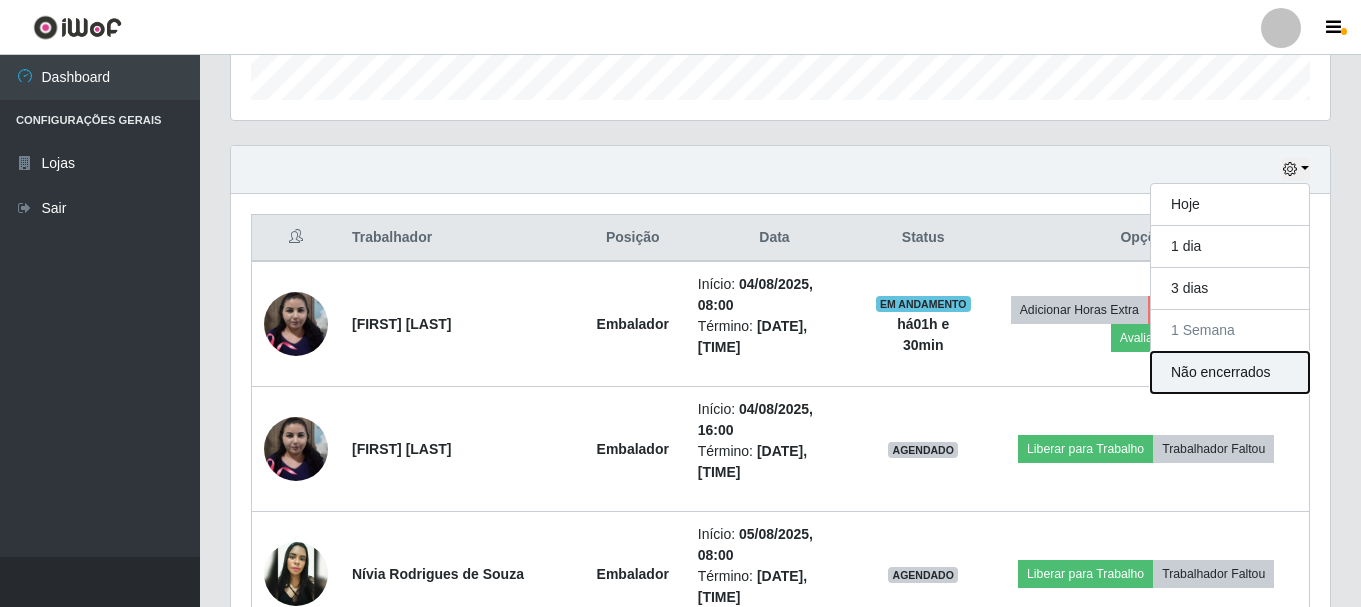 click on "Não encerrados" at bounding box center (1230, 372) 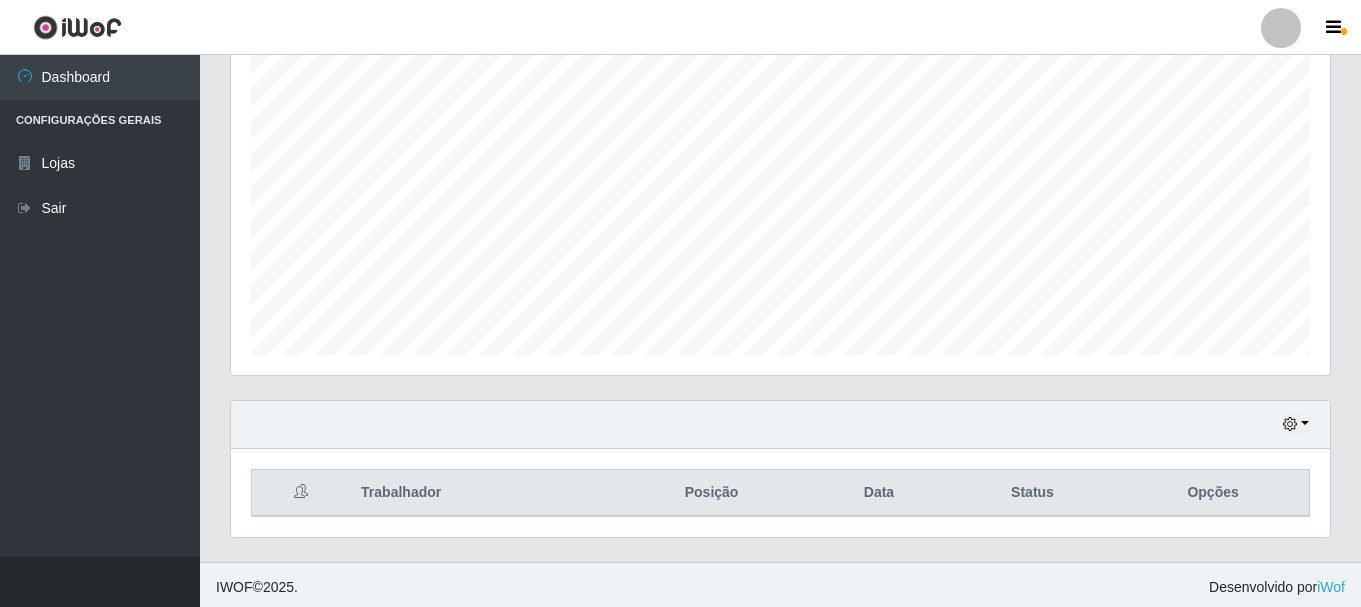 scroll, scrollTop: 365, scrollLeft: 0, axis: vertical 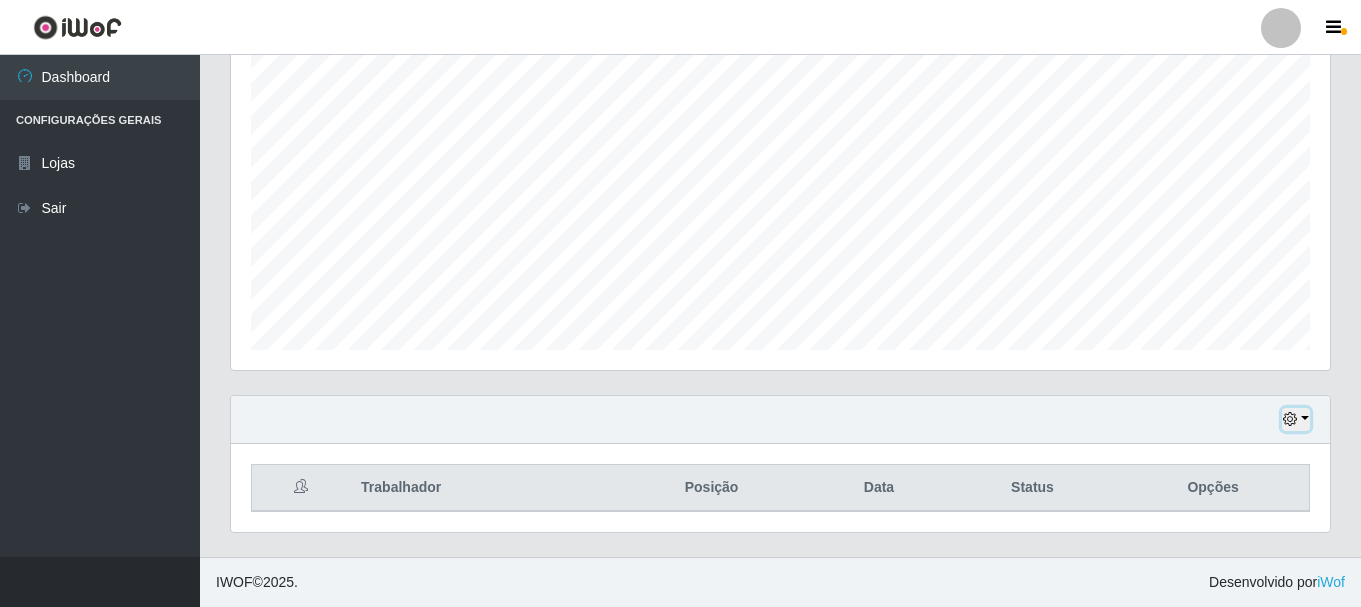 click at bounding box center [1296, 419] 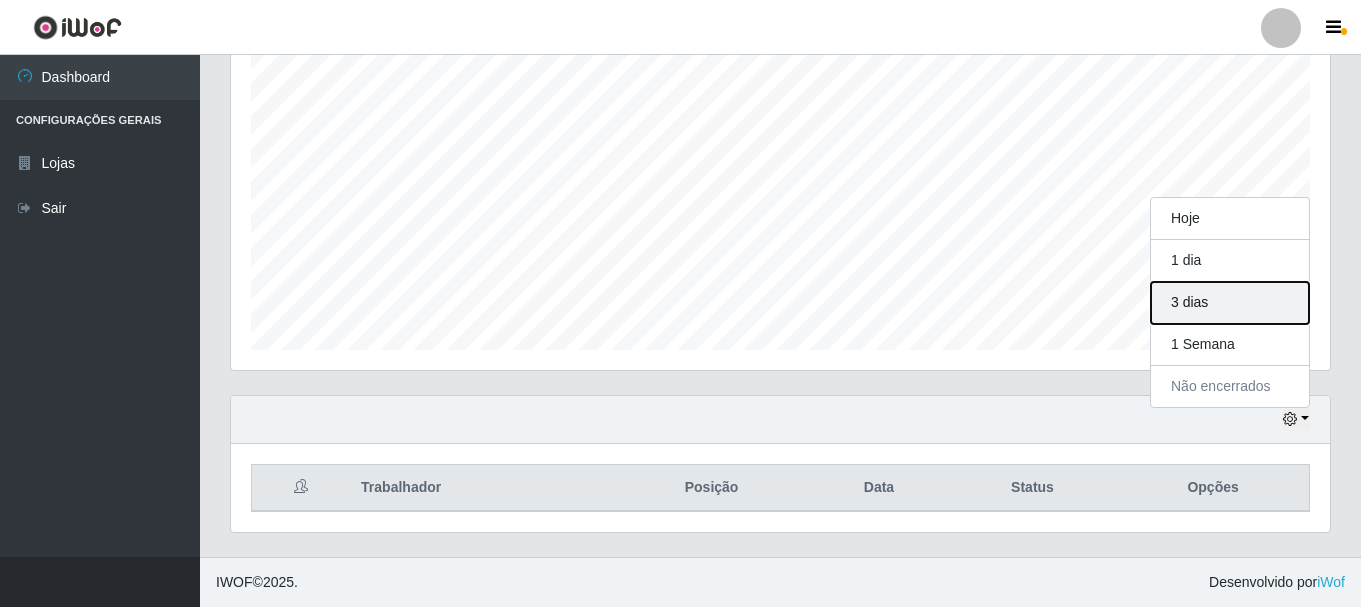 click on "3 dias" at bounding box center (1230, 303) 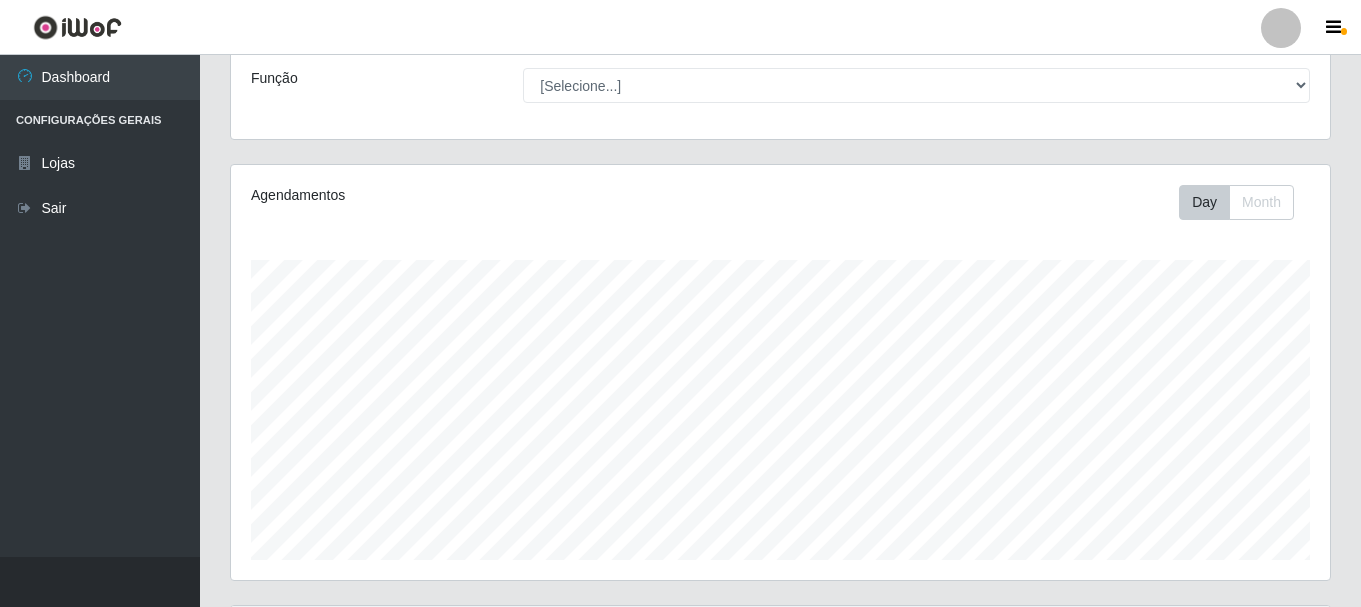 scroll, scrollTop: 365, scrollLeft: 0, axis: vertical 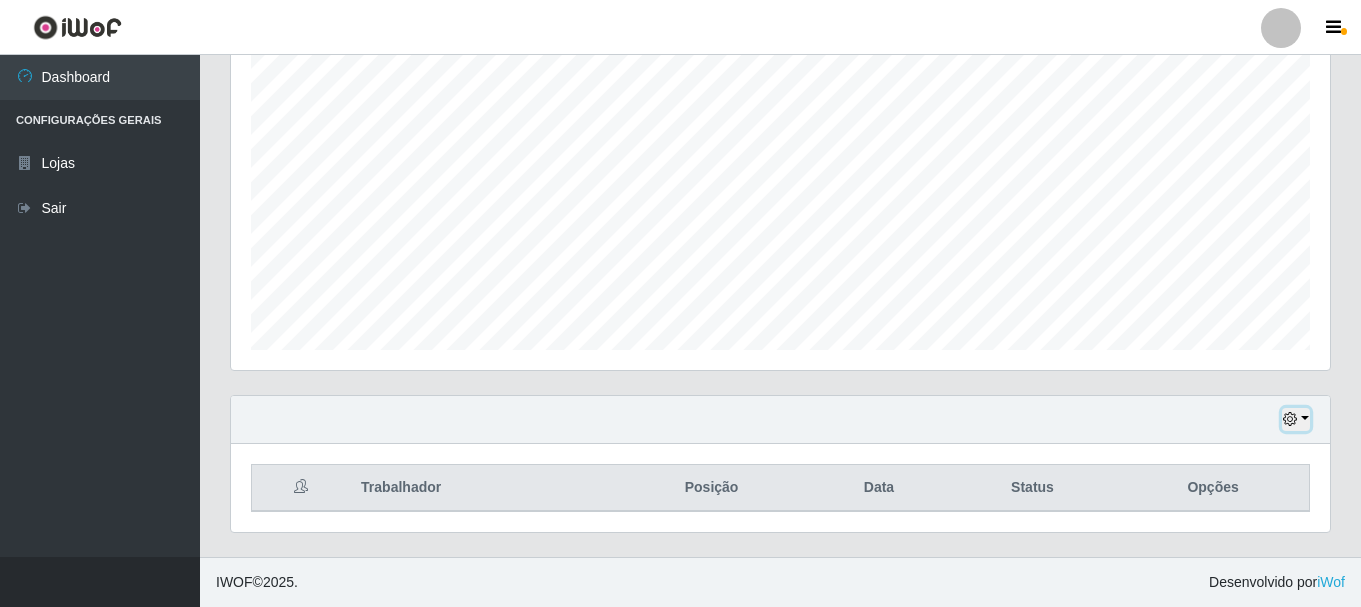 click at bounding box center [1290, 419] 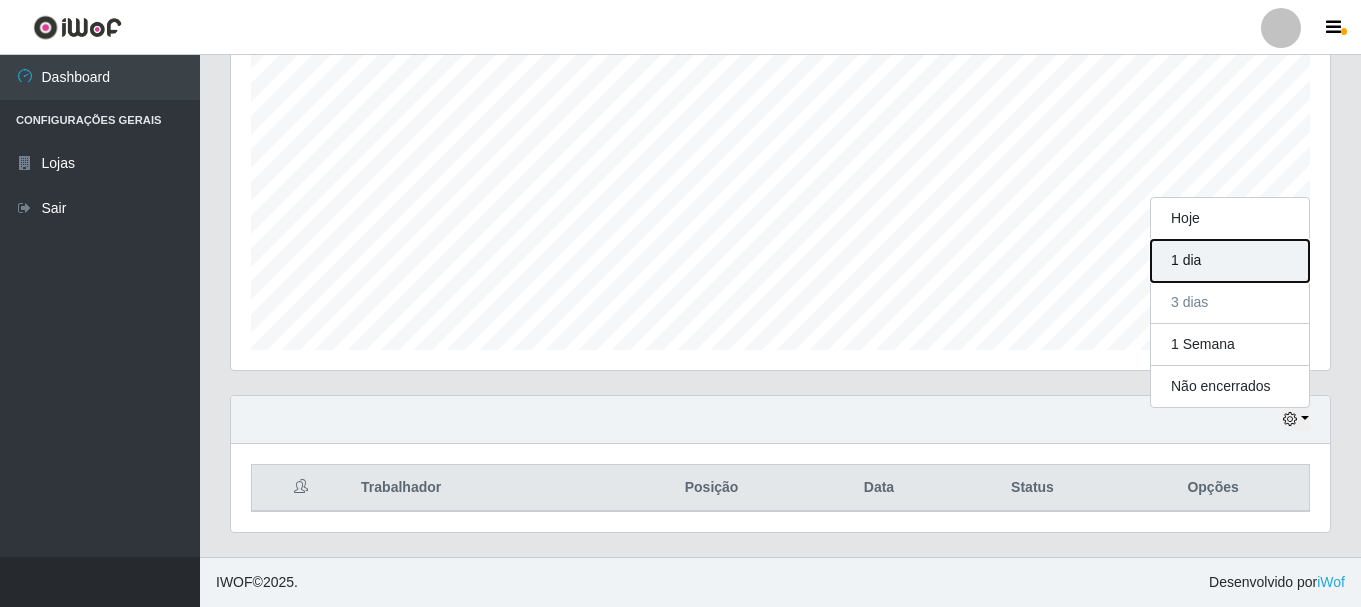 click on "1 dia" at bounding box center [1230, 261] 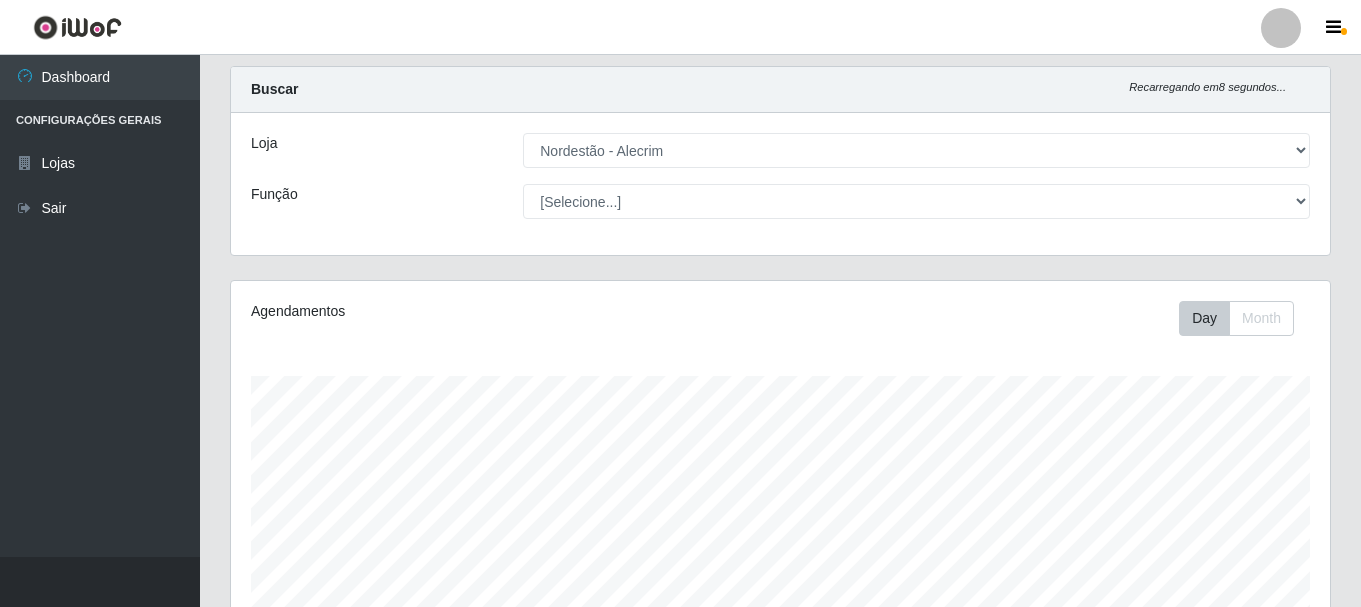scroll, scrollTop: 37, scrollLeft: 0, axis: vertical 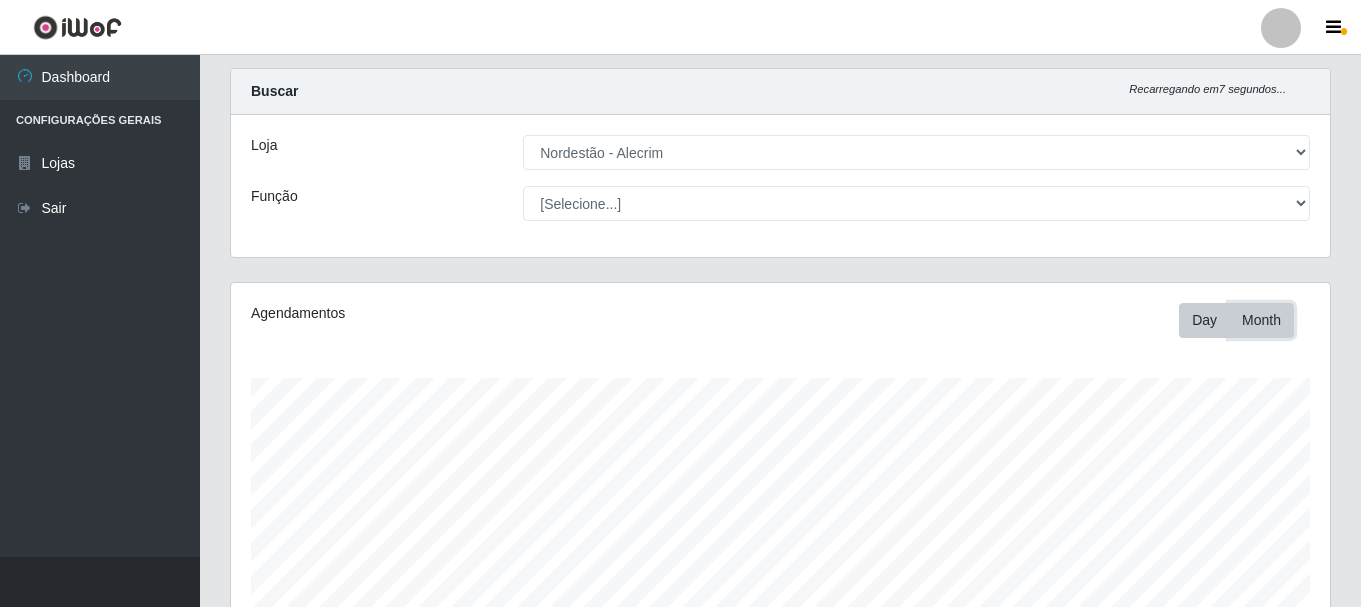 click on "Month" at bounding box center (1261, 320) 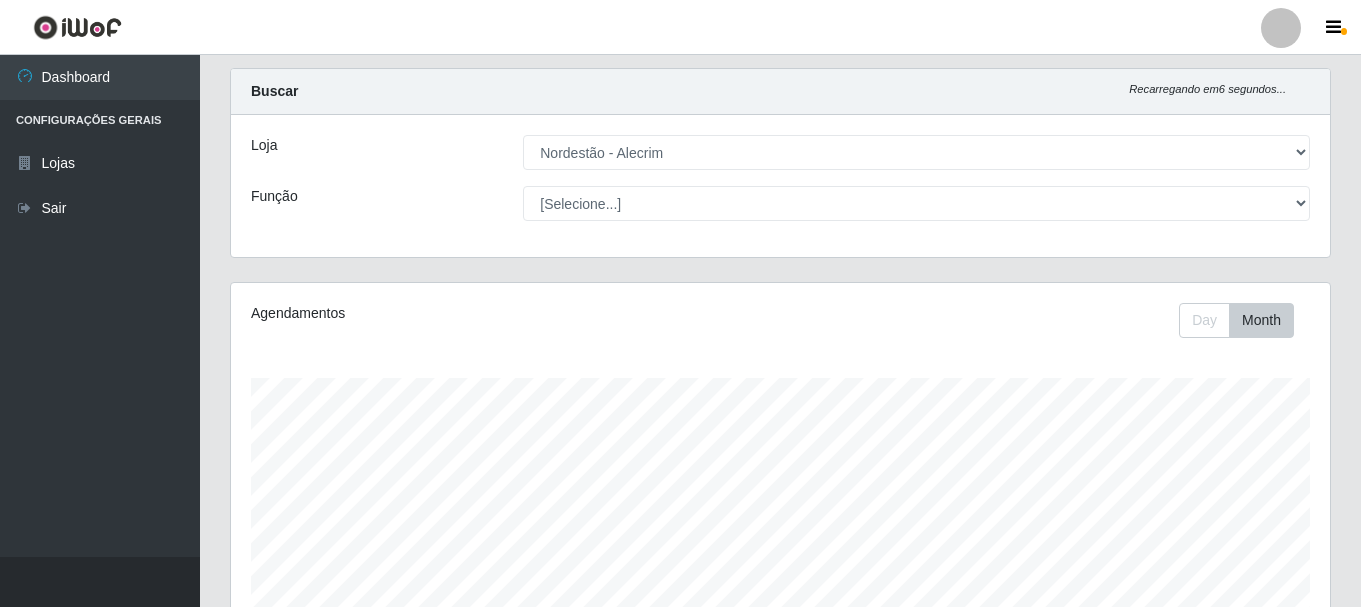 drag, startPoint x: 1354, startPoint y: 281, endPoint x: 1365, endPoint y: 266, distance: 18.601076 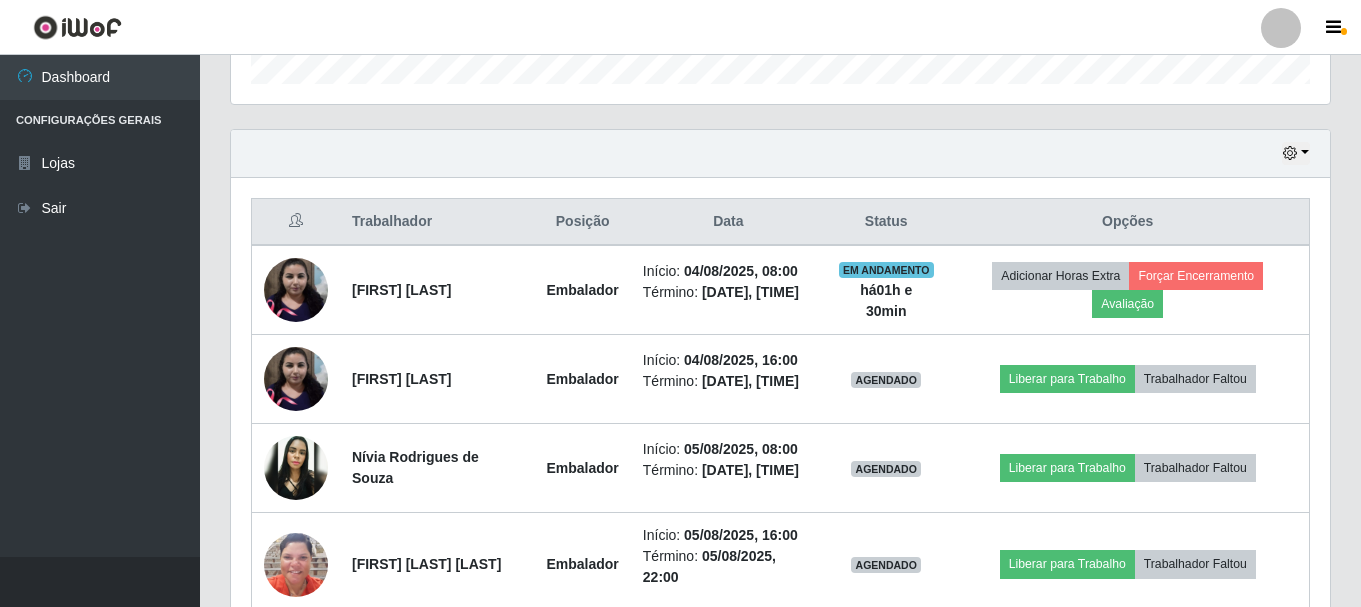 scroll, scrollTop: 648, scrollLeft: 0, axis: vertical 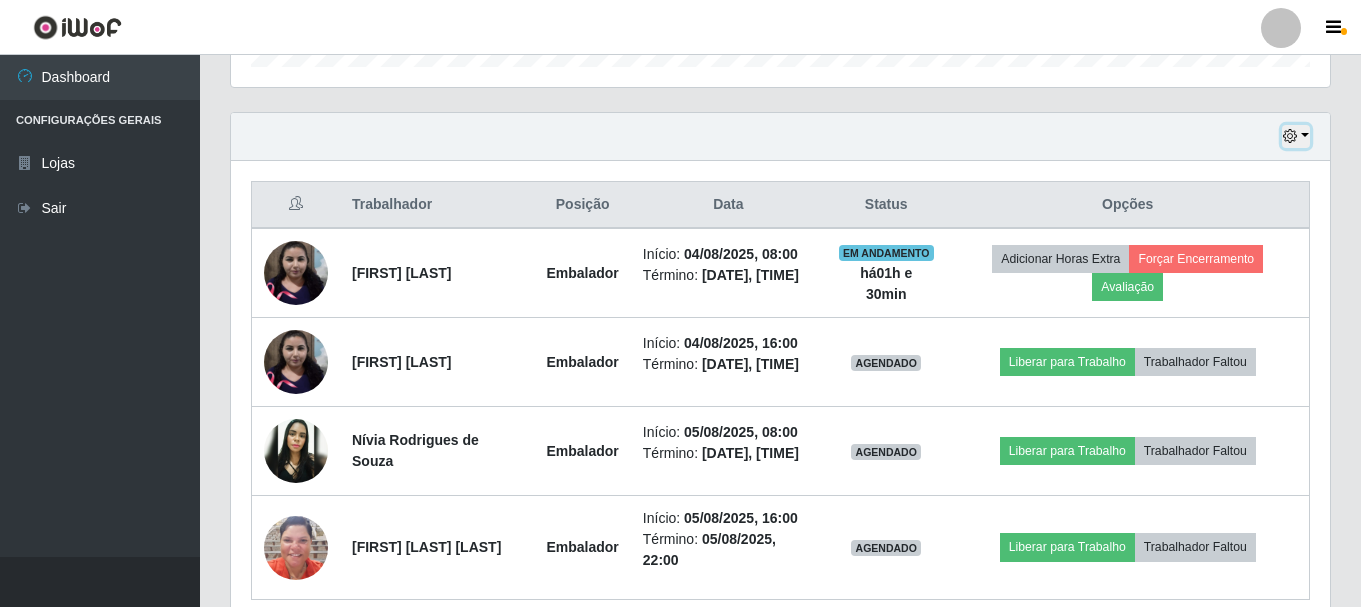 click at bounding box center [1290, 136] 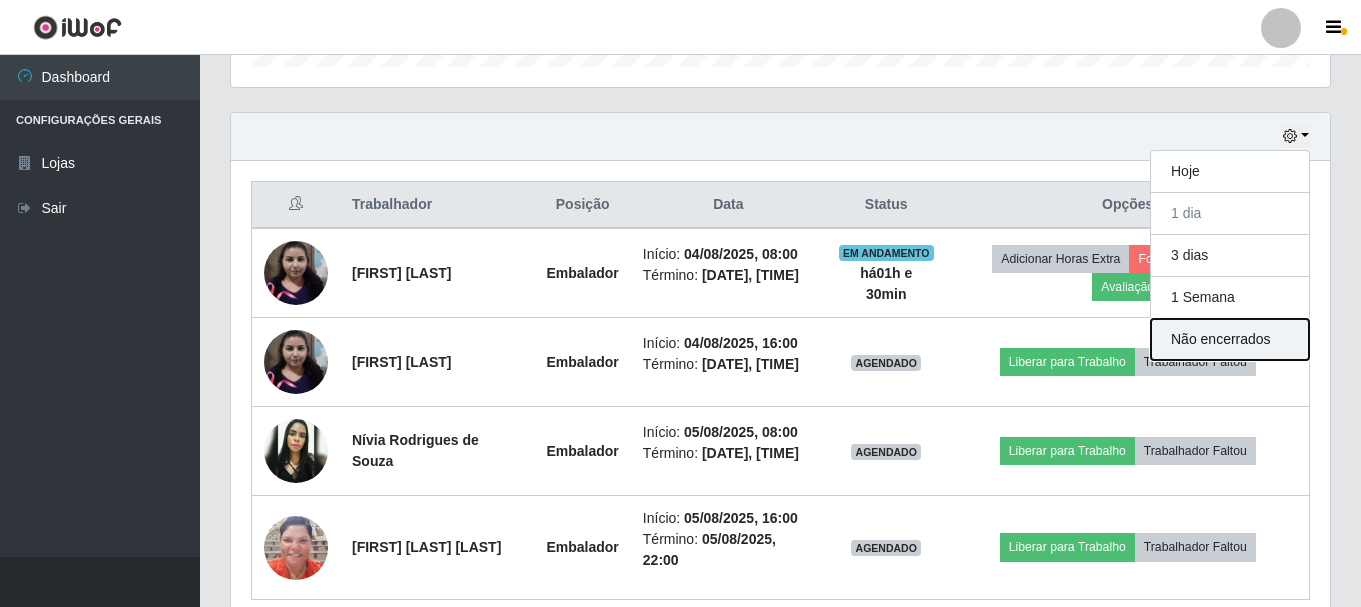 click on "Não encerrados" at bounding box center (1230, 339) 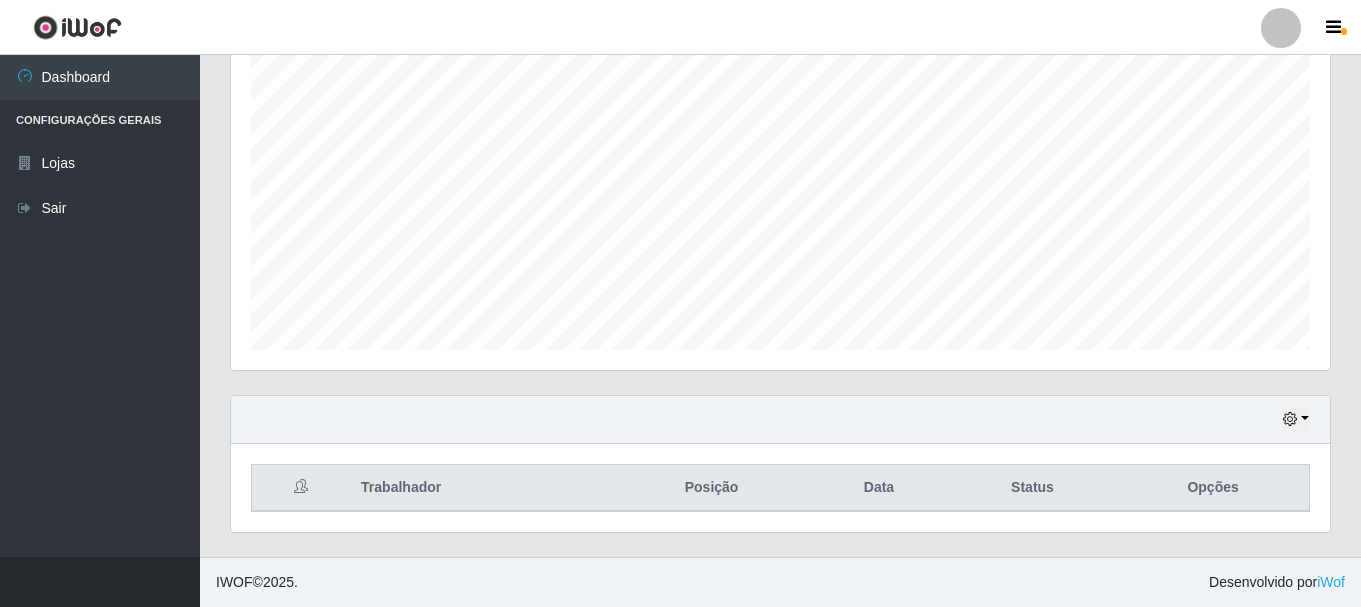 scroll, scrollTop: 365, scrollLeft: 0, axis: vertical 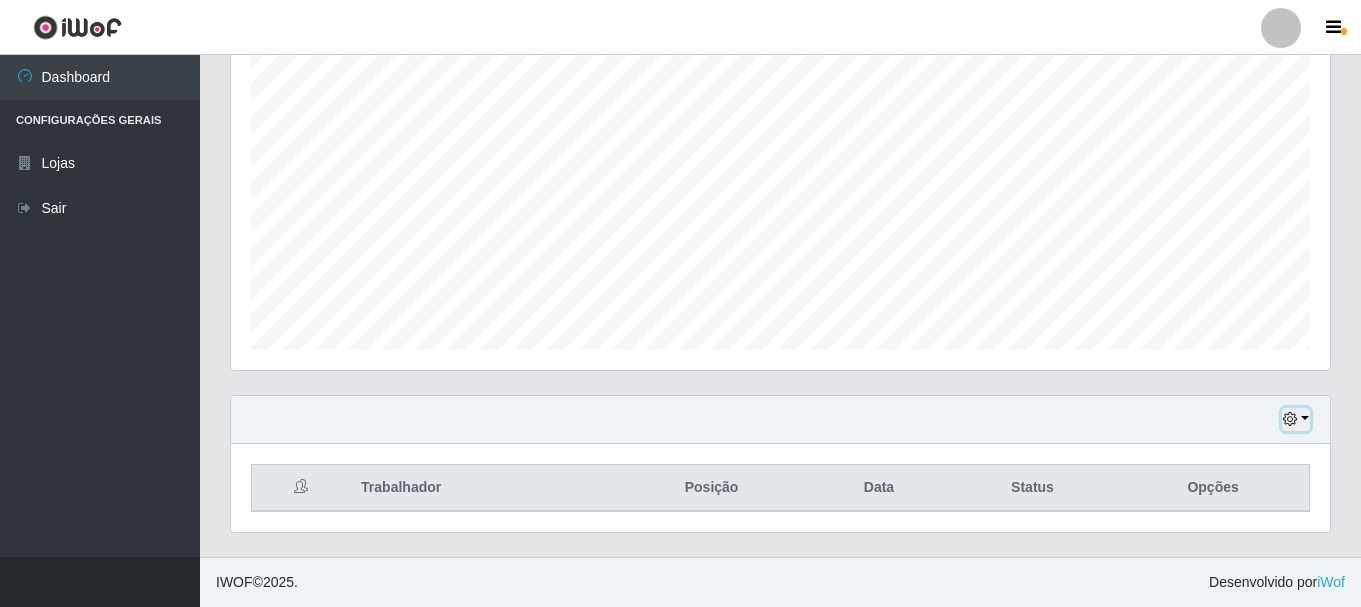 click at bounding box center (1296, 419) 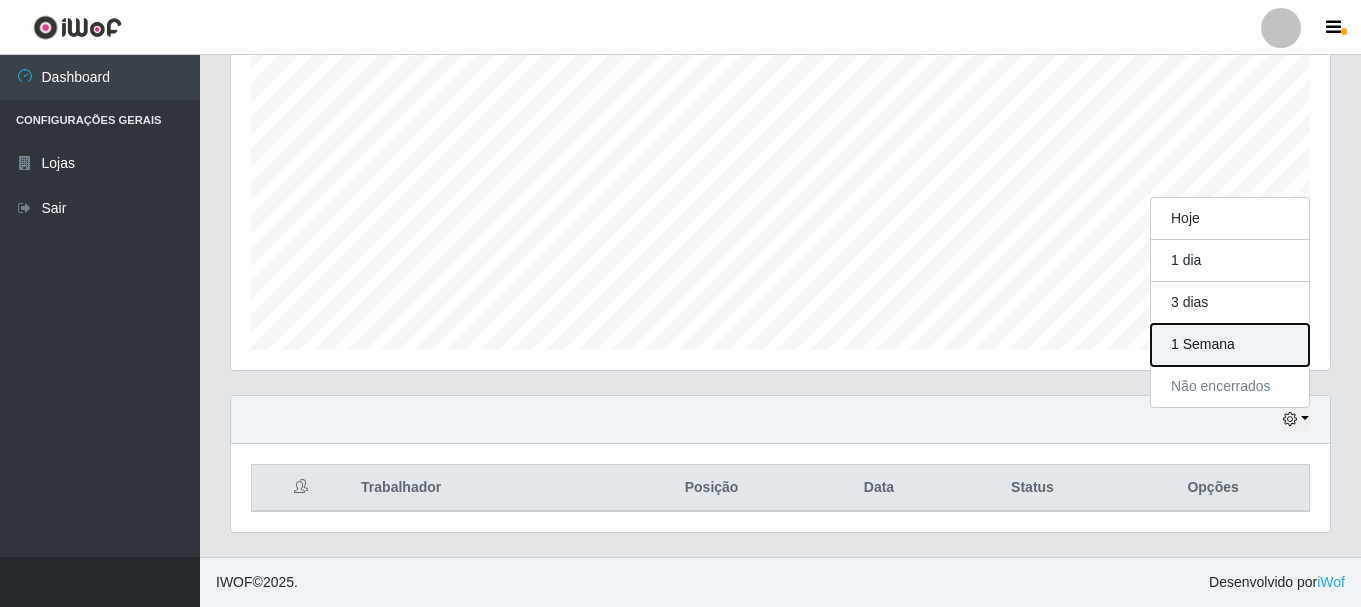 click on "1 Semana" at bounding box center [1230, 345] 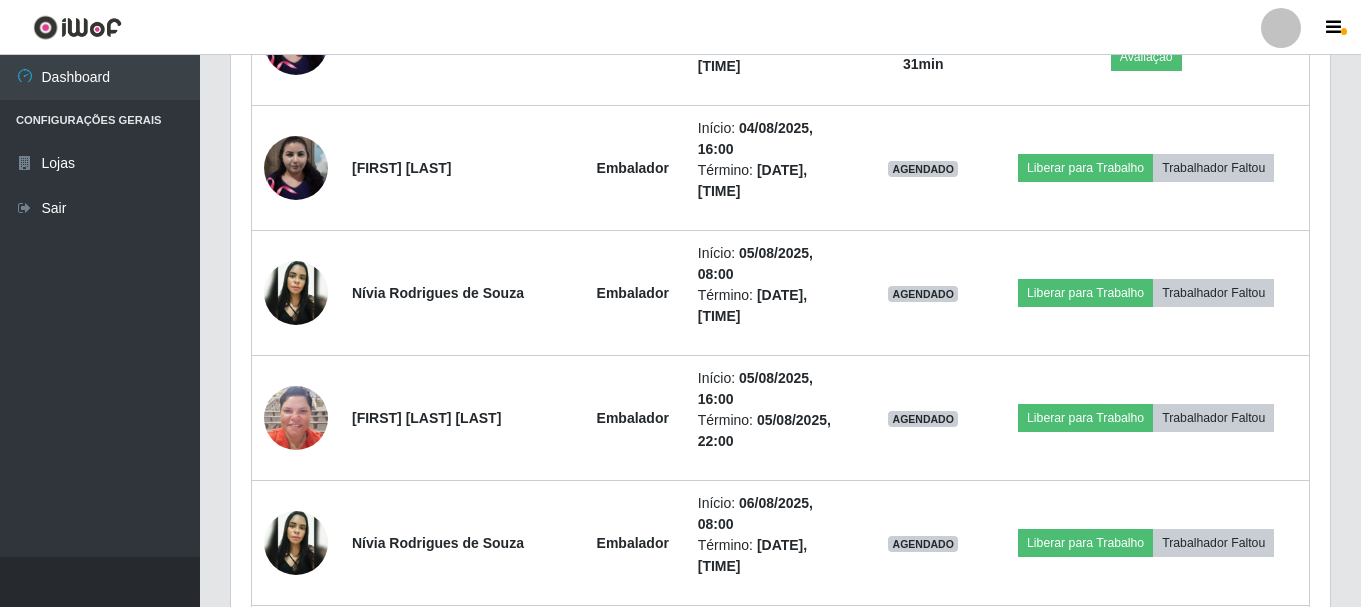 scroll, scrollTop: 2490, scrollLeft: 0, axis: vertical 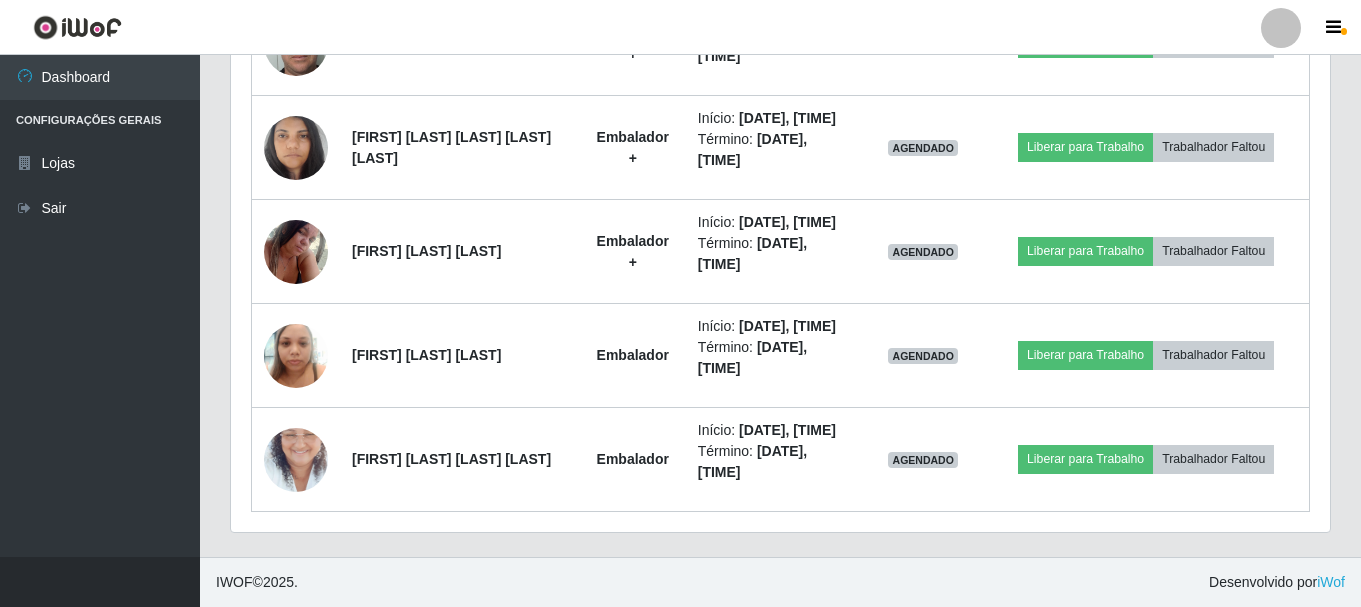 click on "Carregando...  Buscar Recarregando em  9   segundos... Loja [Selecione...] Nordestão - Alecrim Função [Selecione...] Embalador Embalador + Embalador ++ Agendamentos Day Month 03/08 Agendamentos 6   Hoje 1 dia 3 dias 1 Semana Não encerrados Trabalhador Posição Data Status Opções [FIRST] [LAST]  Embalador   Início:   04/08/2025, 08:00 Término:   04/08/2025, 14:00 EM ANDAMENTO há  01 h e   31  min   Adicionar Horas Extra Forçar Encerramento Avaliação [FIRST] [LAST]  Embalador   Início:   04/08/2025, 16:00 Término:   04/08/2025, 22:00 AGENDADO Liberar para Trabalho Trabalhador Faltou [FIRST] [LAST] Embalador   Início:   05/08/2025, 08:00 Término:   05/08/2025, 14:00 AGENDADO Liberar para Trabalho Trabalhador Faltou [FIRST] [LAST]  Embalador   Início:   05/08/2025, 16:00 Término:   05/08/2025, 22:00 AGENDADO Liberar para Trabalho Trabalhador Faltou [FIRST] [LAST] Embalador   Início:   06/08/2025, 08:00 Término:   06/08/2025, 14:00 AGENDADO" at bounding box center (780, -840) 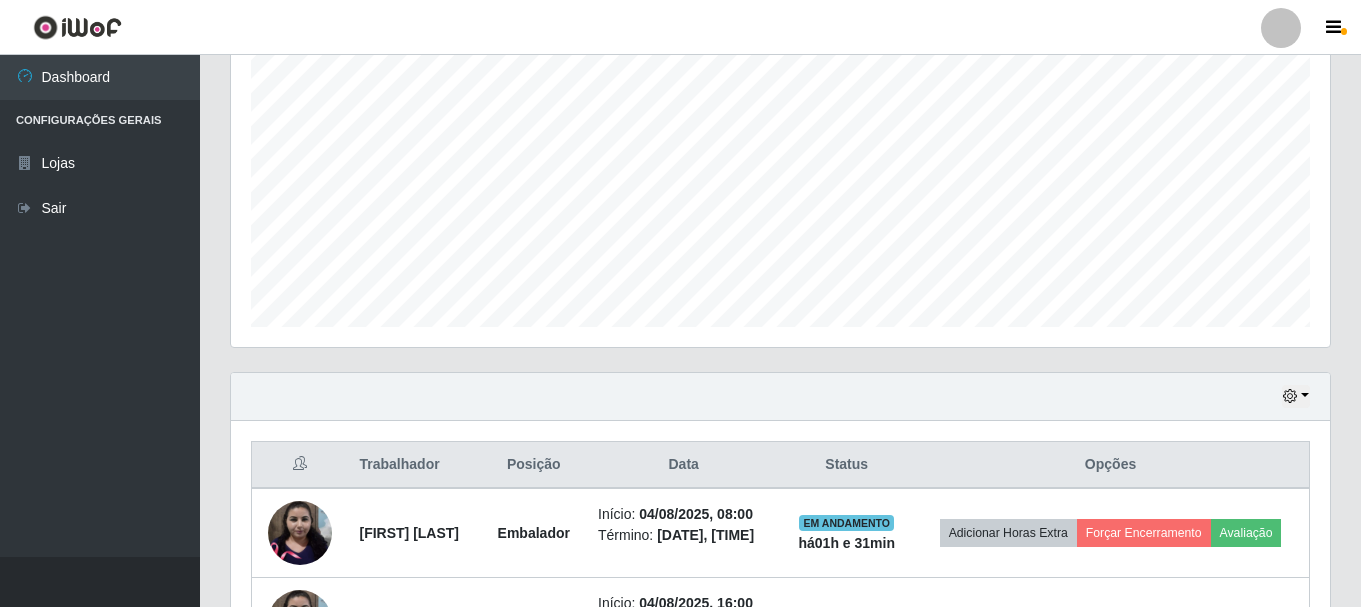 scroll, scrollTop: 386, scrollLeft: 0, axis: vertical 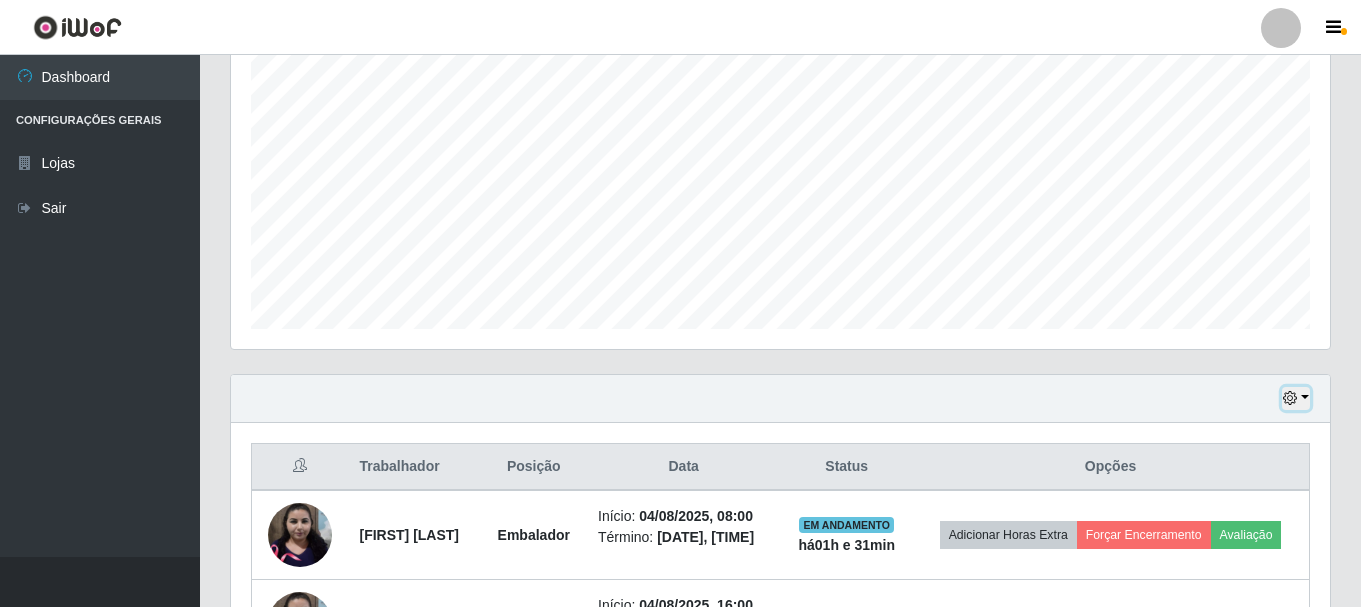 click at bounding box center (1296, 398) 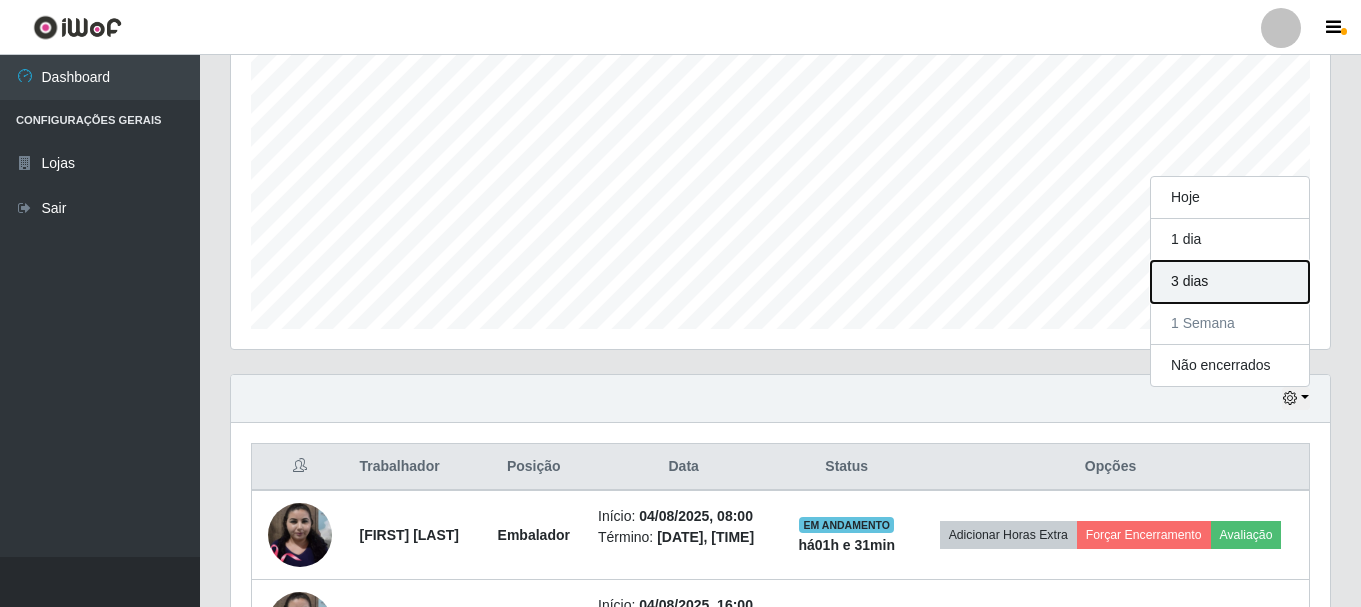 click on "3 dias" at bounding box center (1230, 282) 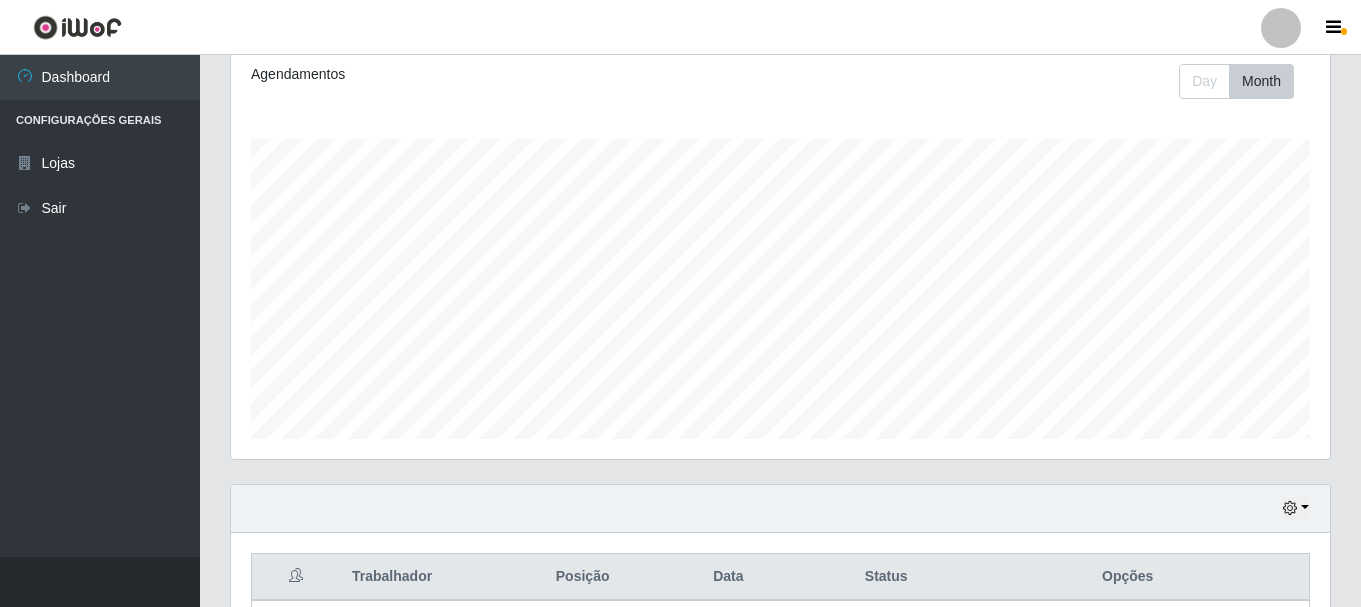 scroll, scrollTop: 498, scrollLeft: 0, axis: vertical 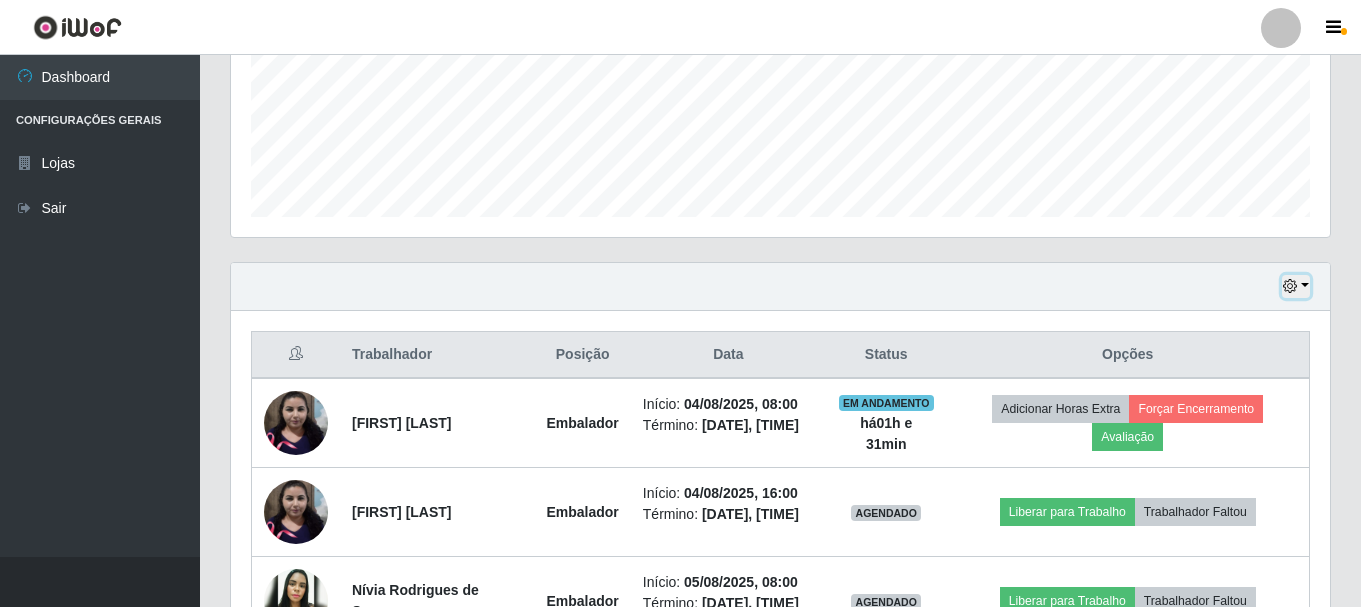 click at bounding box center [1290, 286] 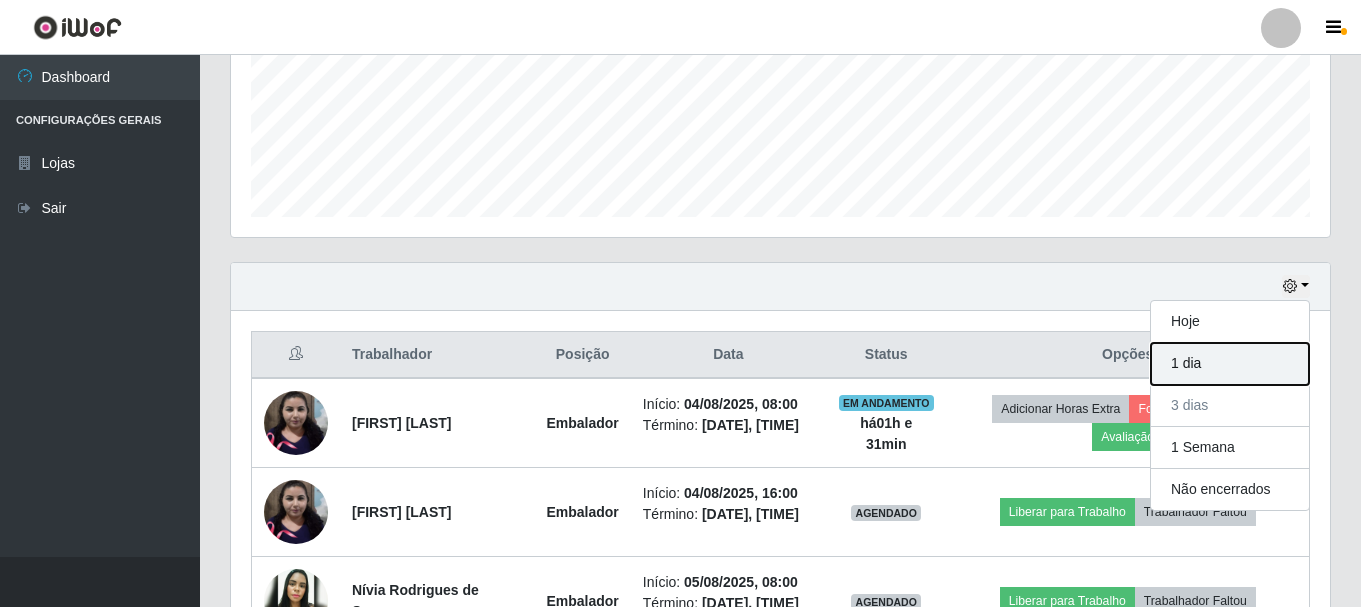 click on "1 dia" at bounding box center [1230, 364] 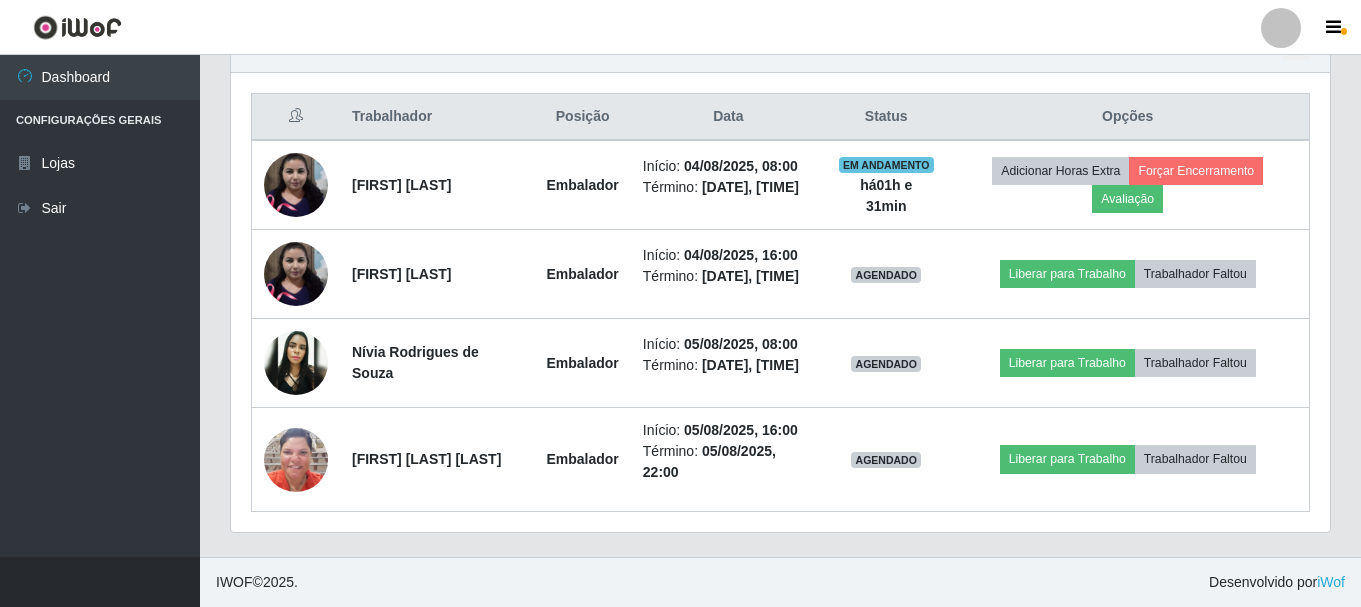 scroll, scrollTop: 781, scrollLeft: 0, axis: vertical 